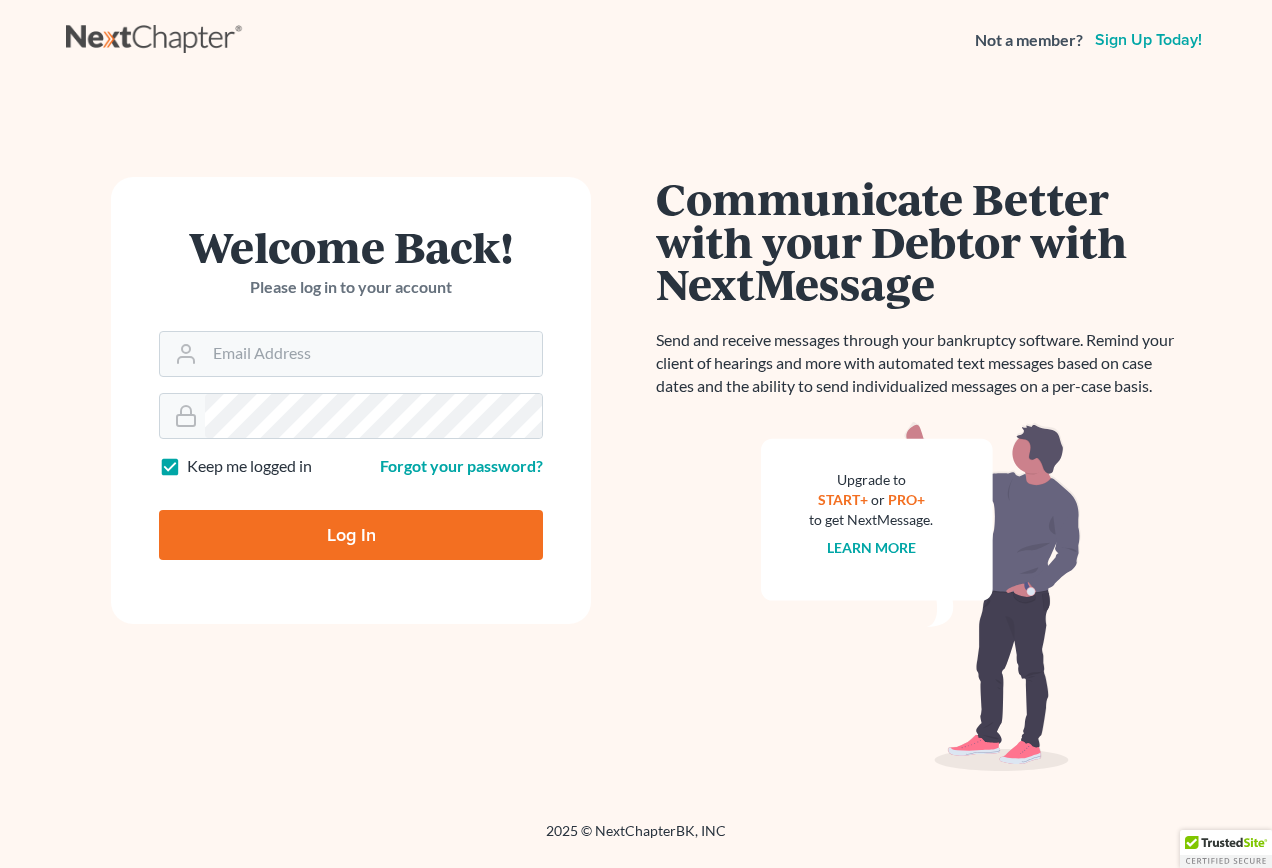 scroll, scrollTop: 0, scrollLeft: 0, axis: both 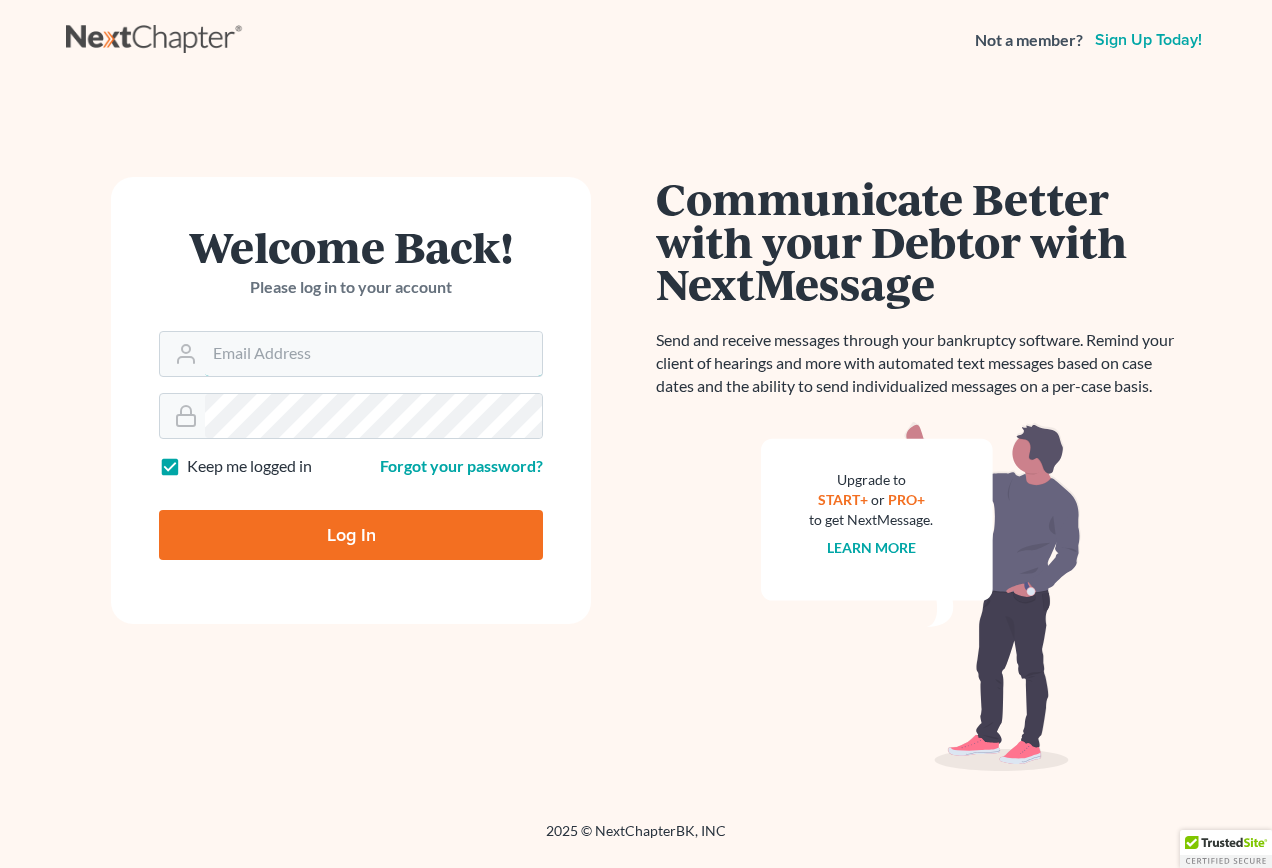 type on "[USERNAME]@example.com" 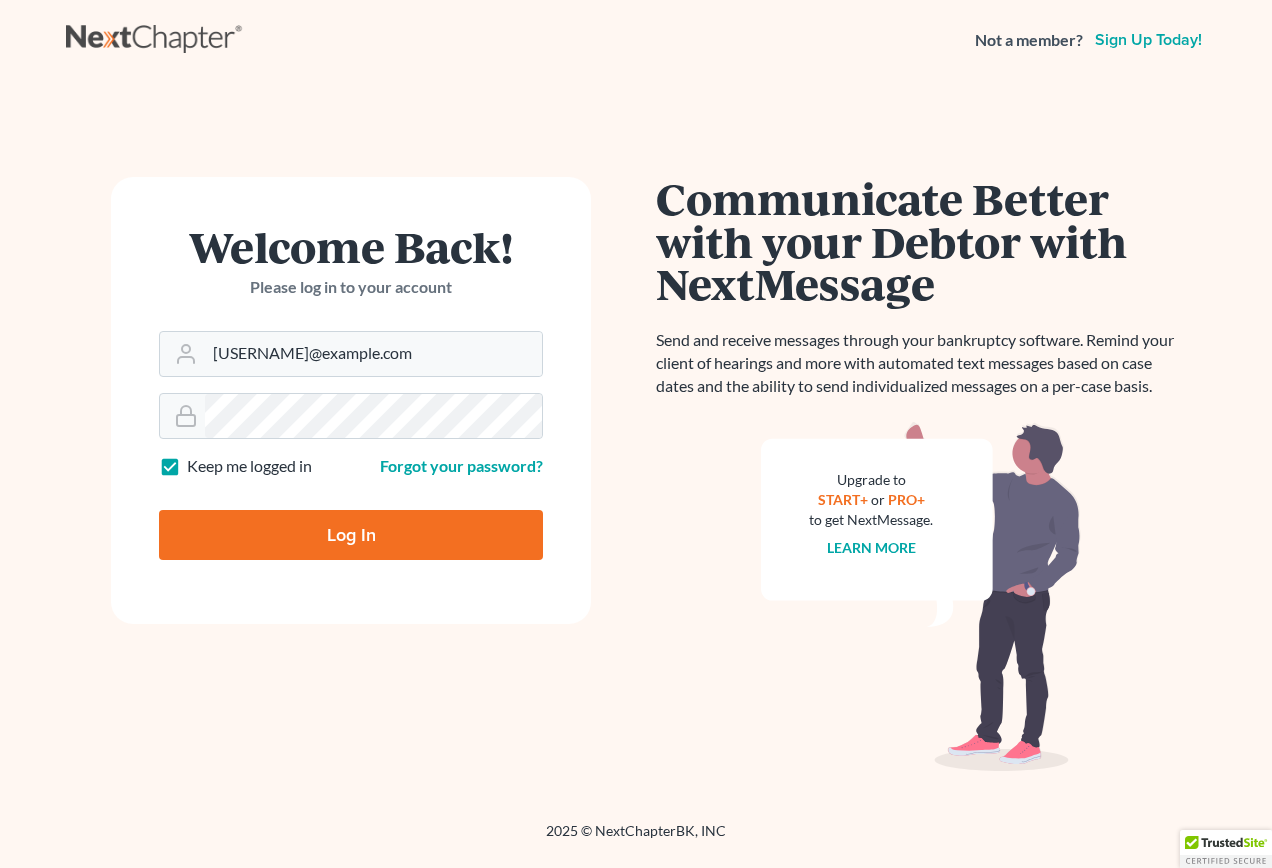 click on "Log In" at bounding box center [351, 535] 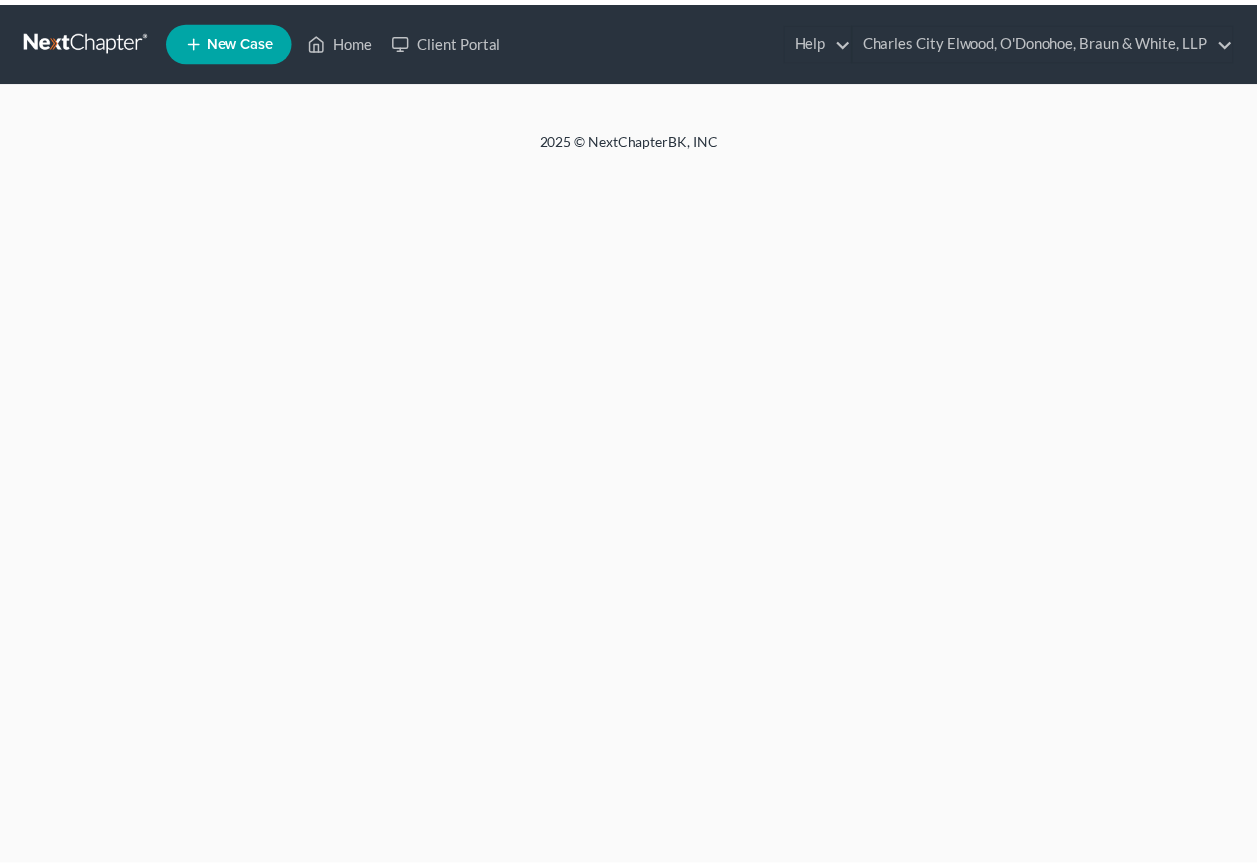 scroll, scrollTop: 0, scrollLeft: 0, axis: both 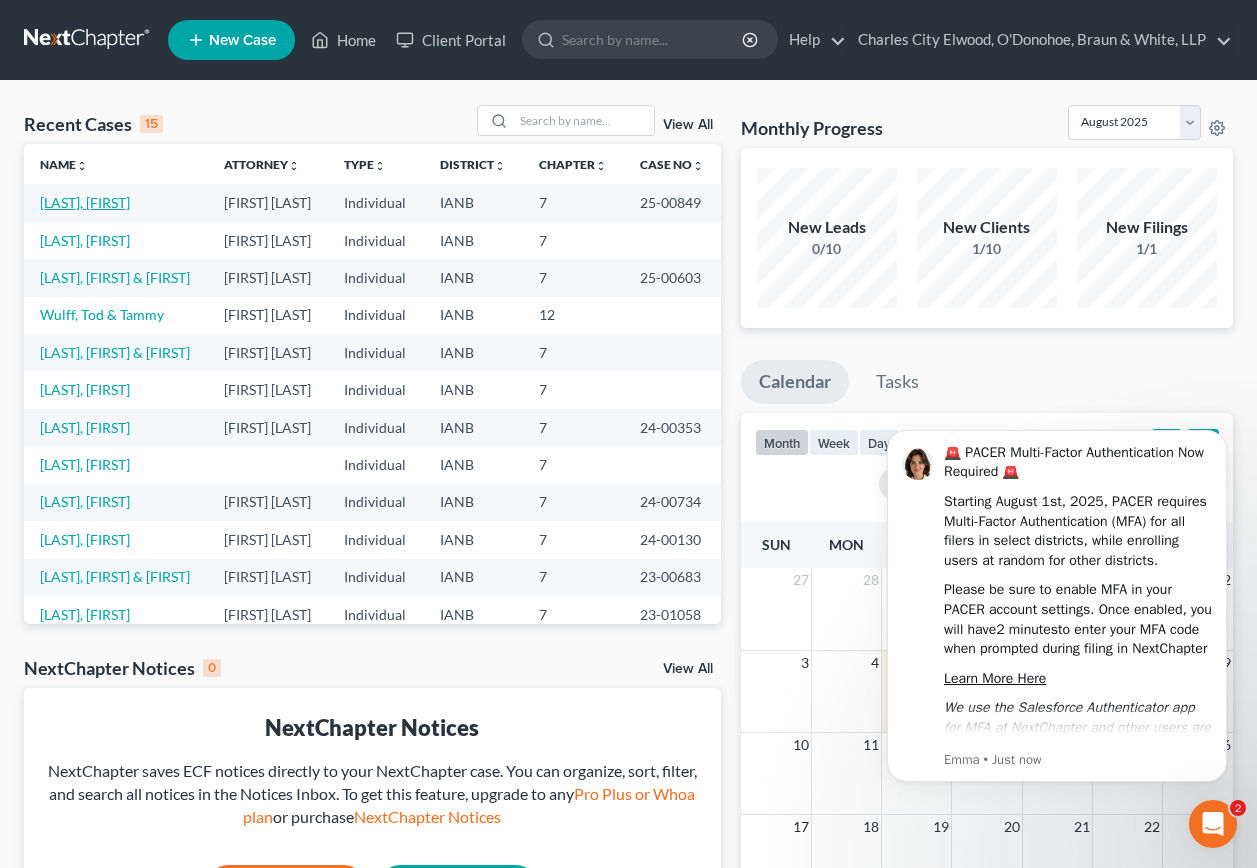 click on "[LAST], [FIRST]" at bounding box center [85, 202] 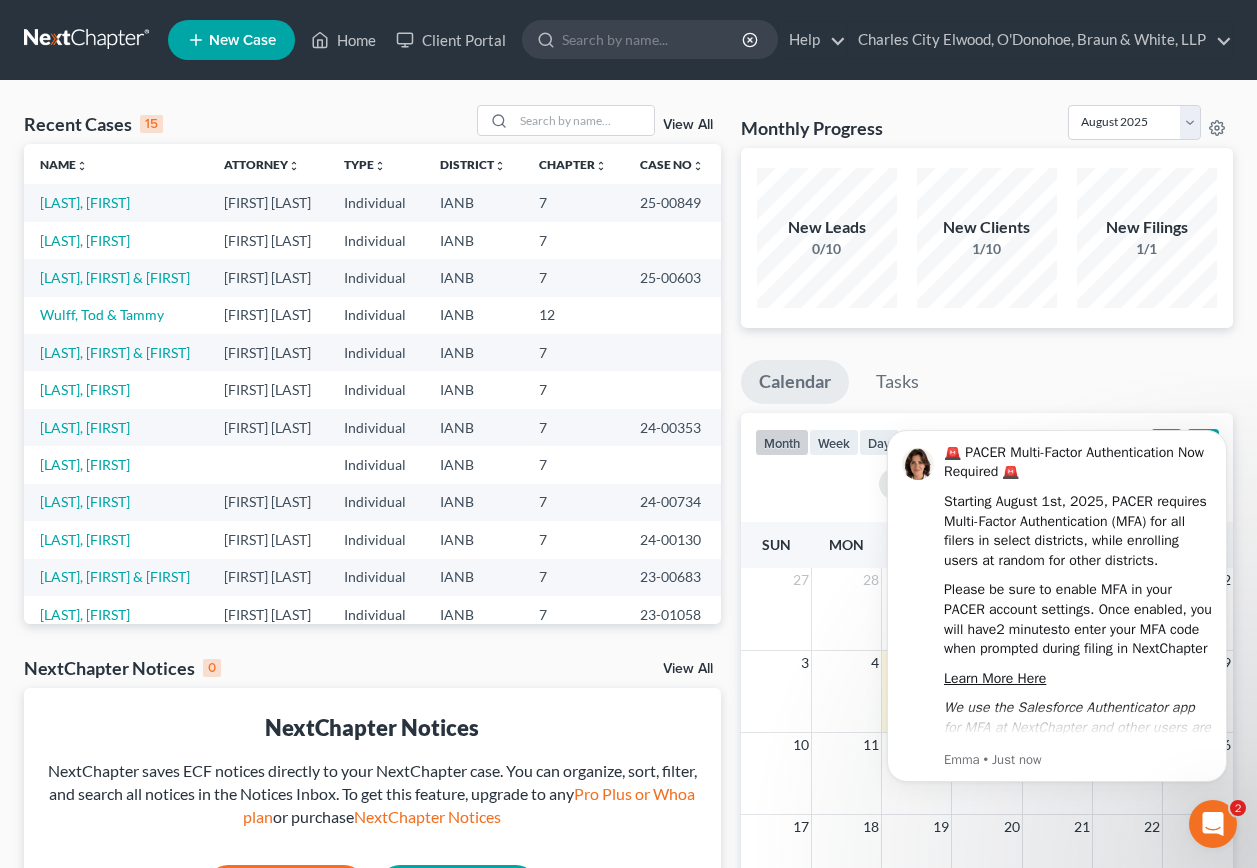 select on "0" 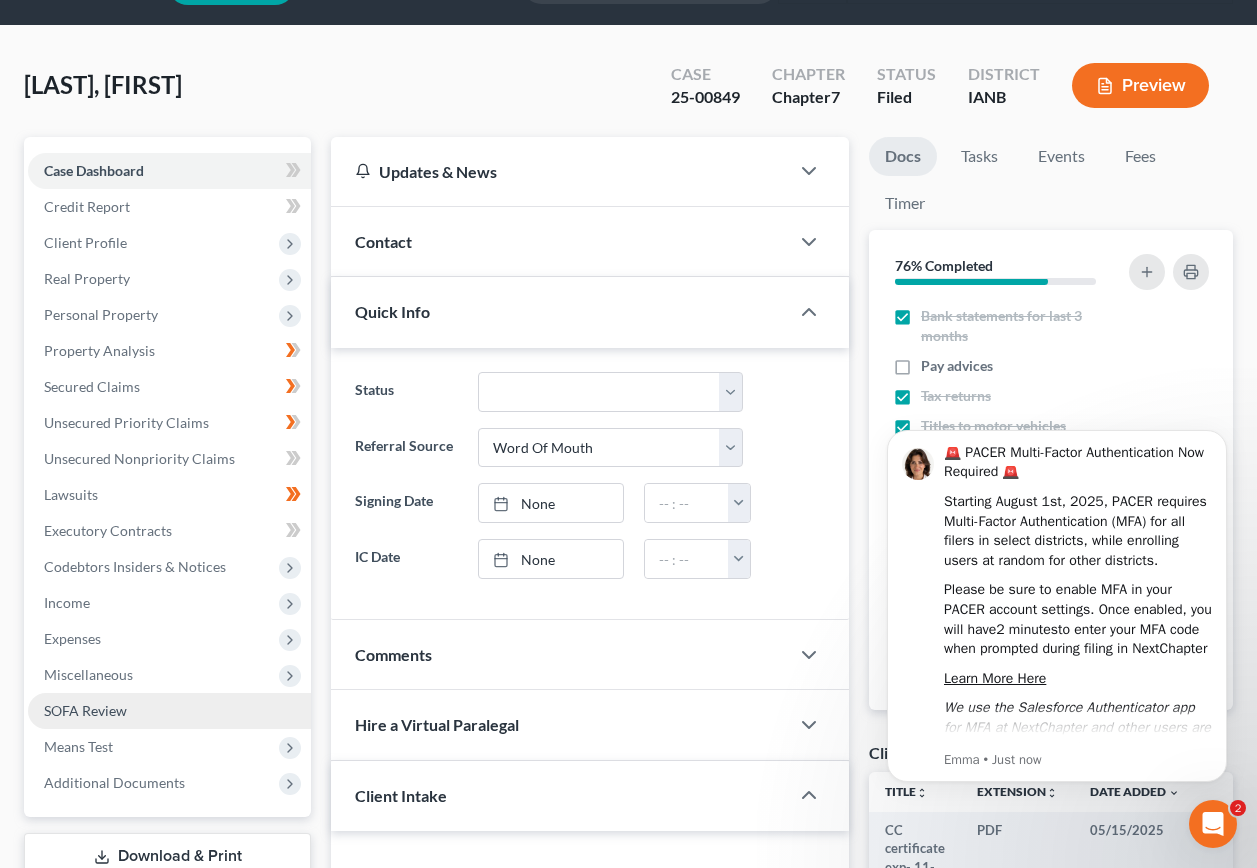 scroll, scrollTop: 0, scrollLeft: 0, axis: both 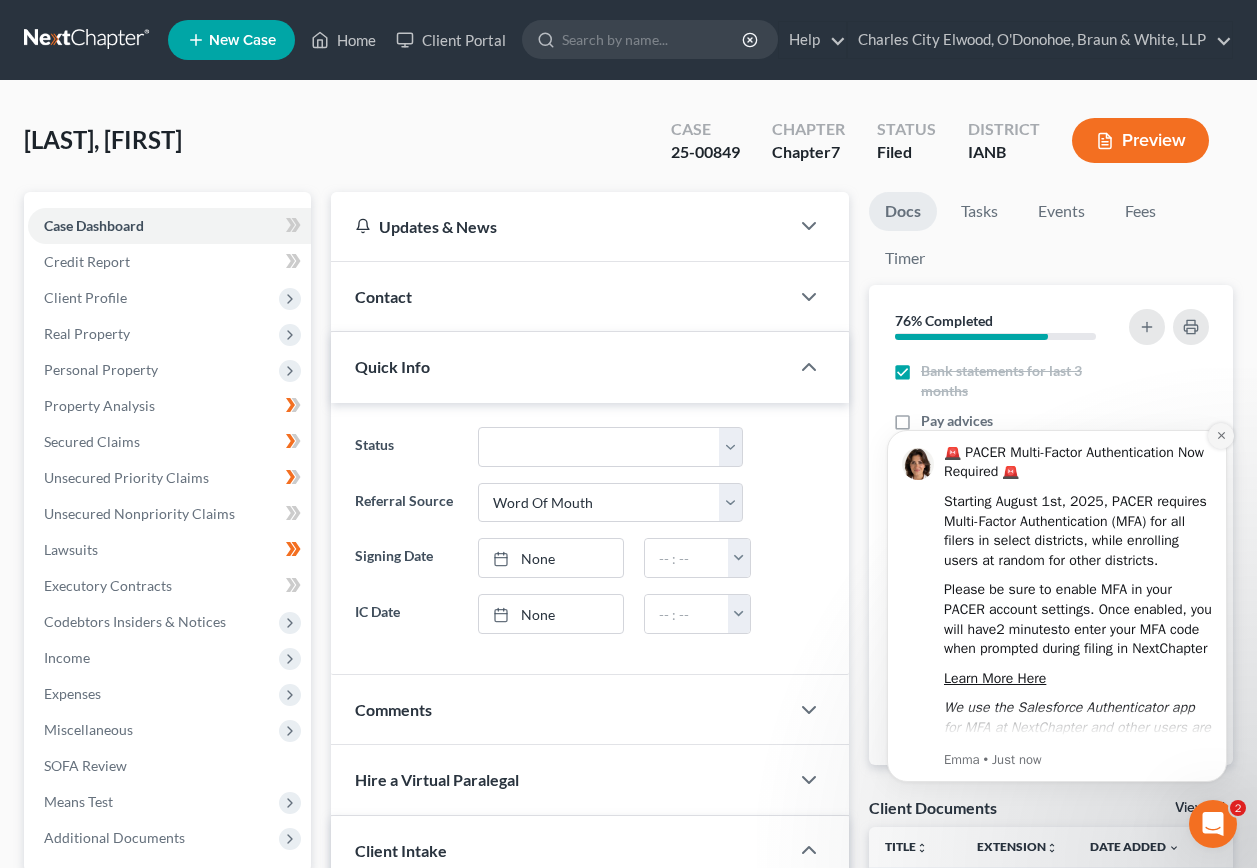 click 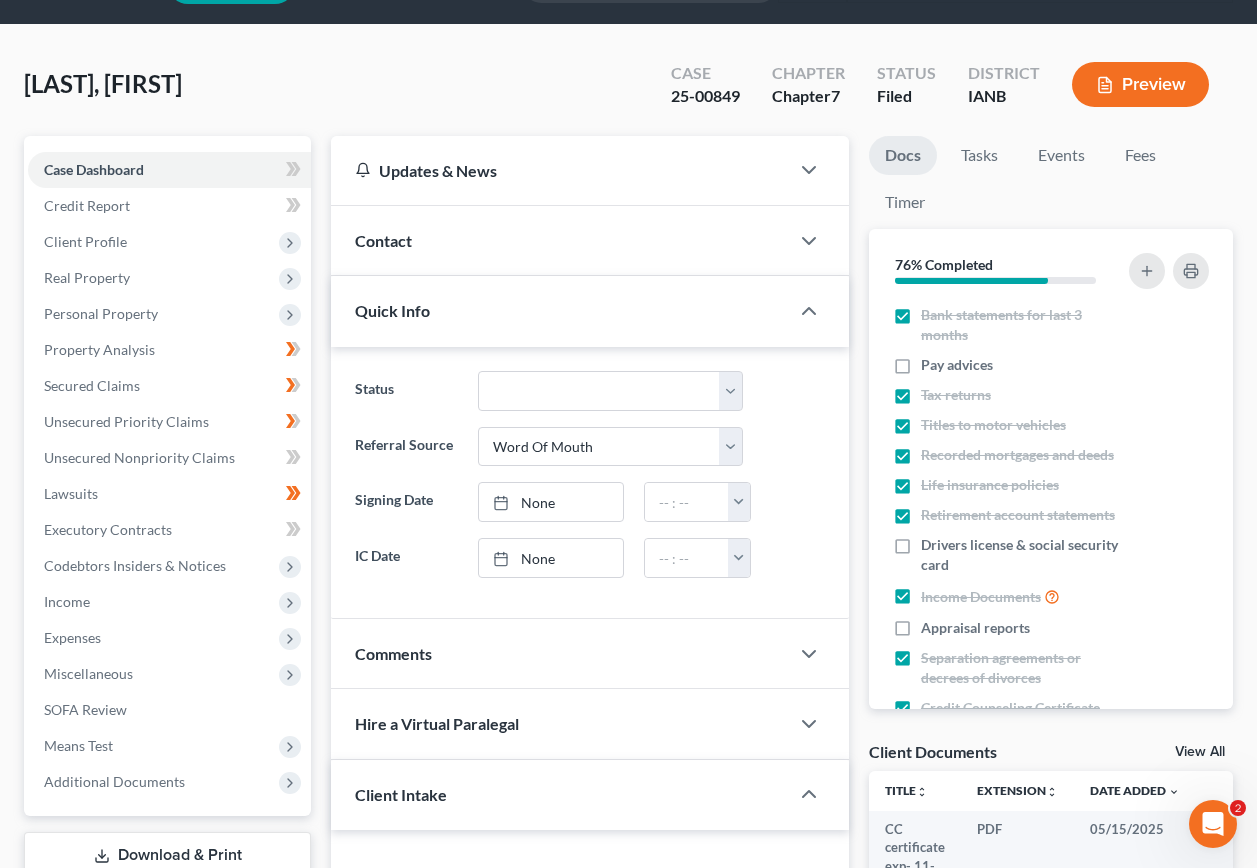 scroll, scrollTop: 100, scrollLeft: 0, axis: vertical 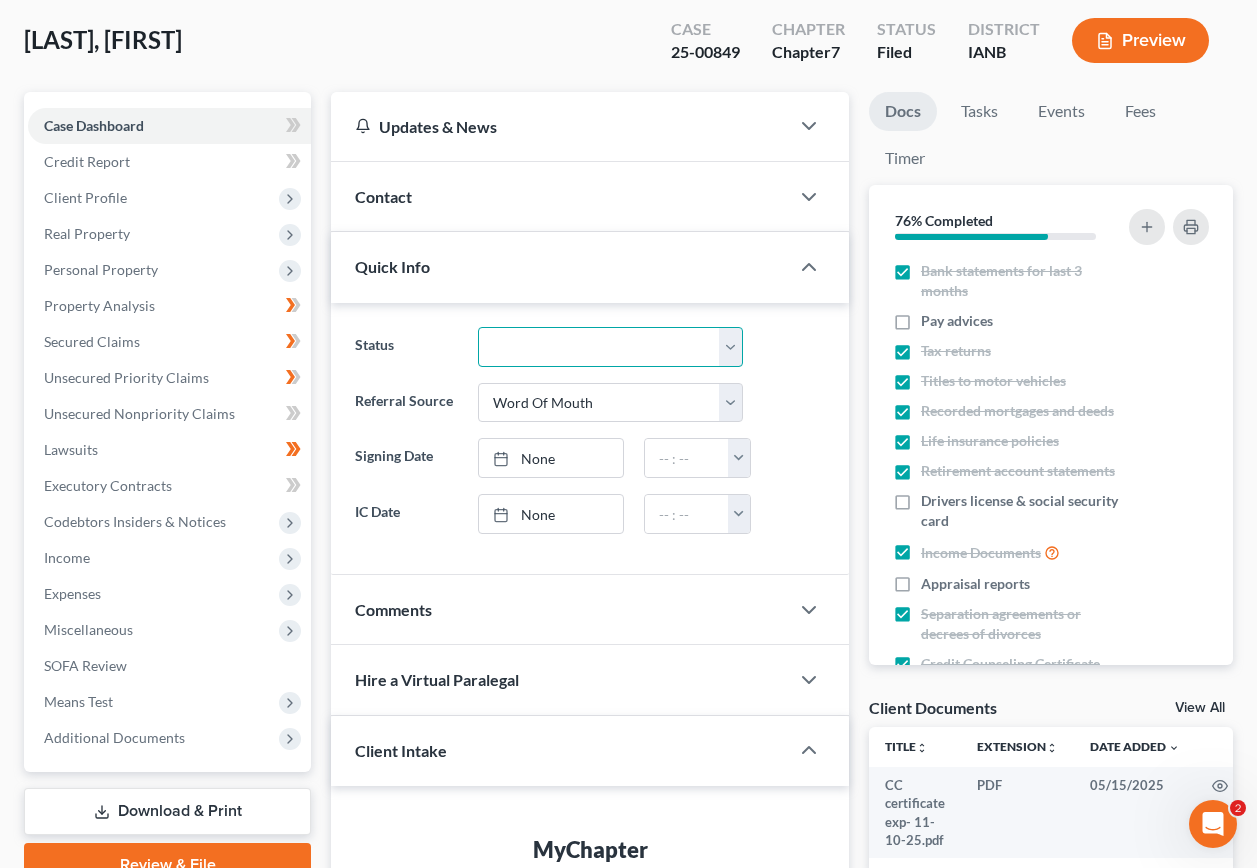 click on "Discharged Dismissed Filed In Progress Lead Lost Lead Ready to File To Review" at bounding box center (611, 347) 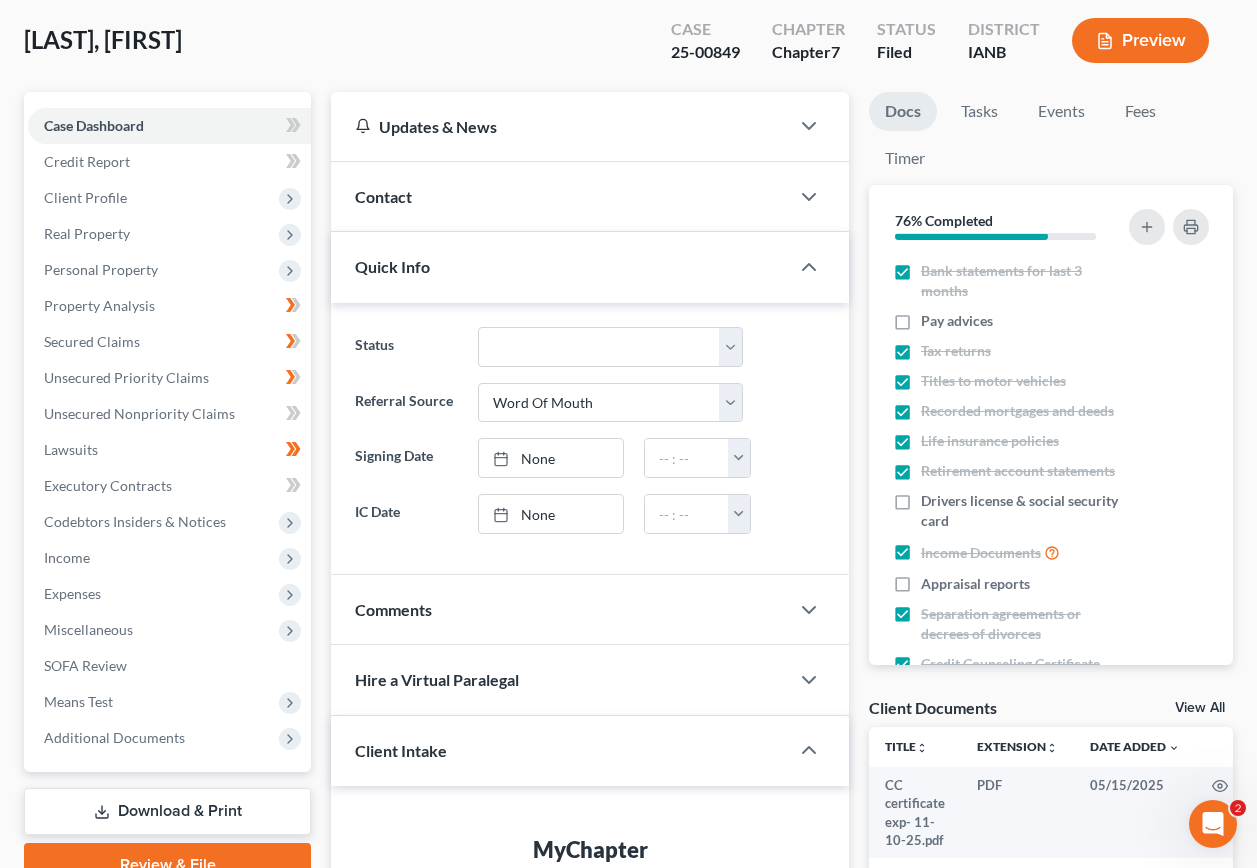 click on "Status Discharged Dismissed Filed In Progress Lead Lost Lead Ready to File To Review" at bounding box center [590, 347] 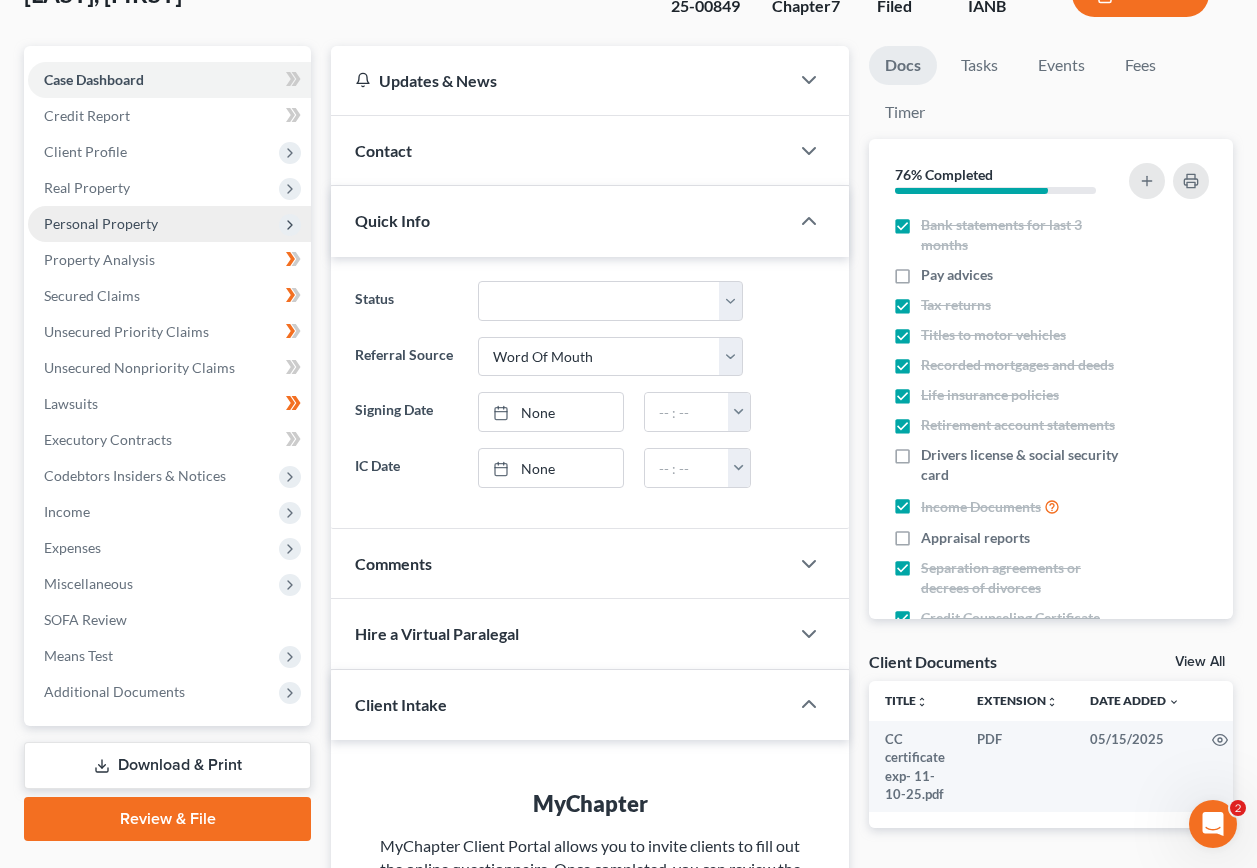 scroll, scrollTop: 80, scrollLeft: 0, axis: vertical 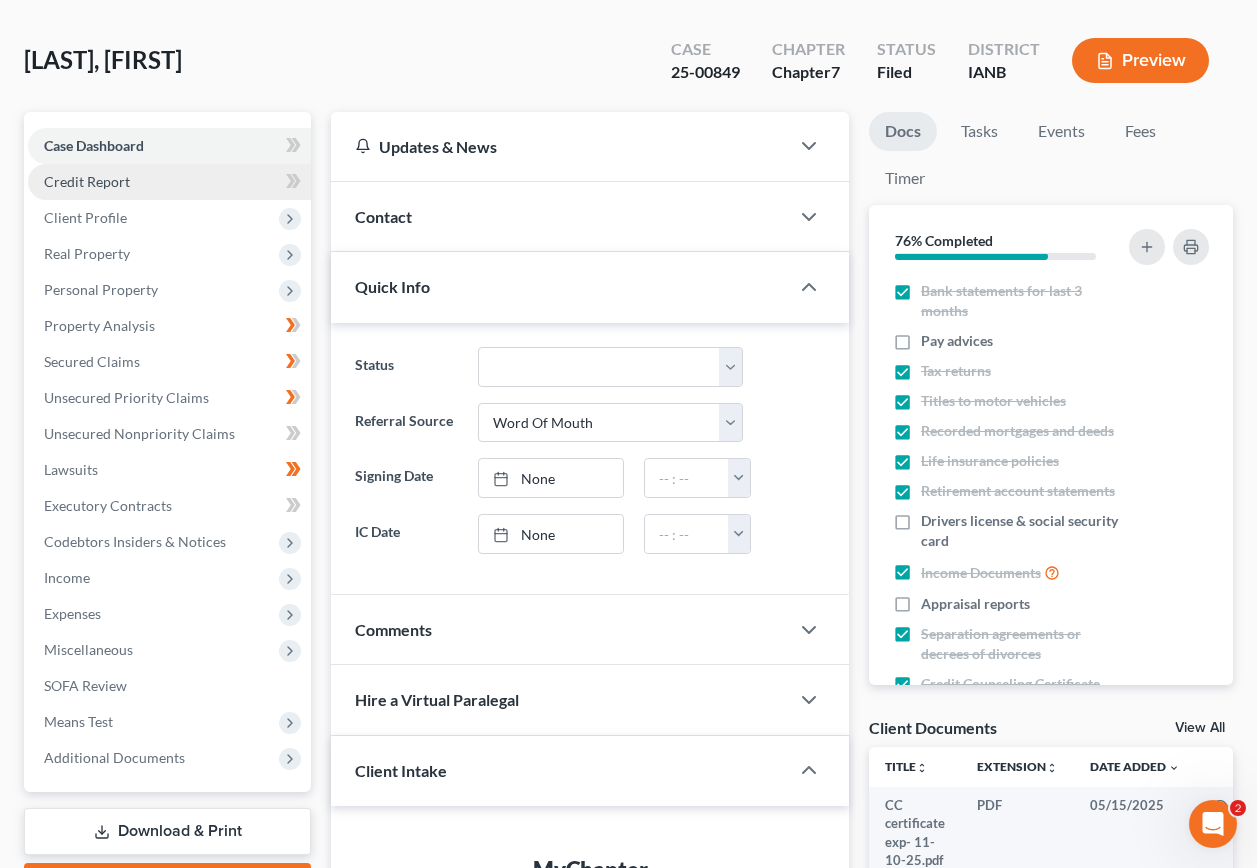 click on "Credit Report" at bounding box center (87, 181) 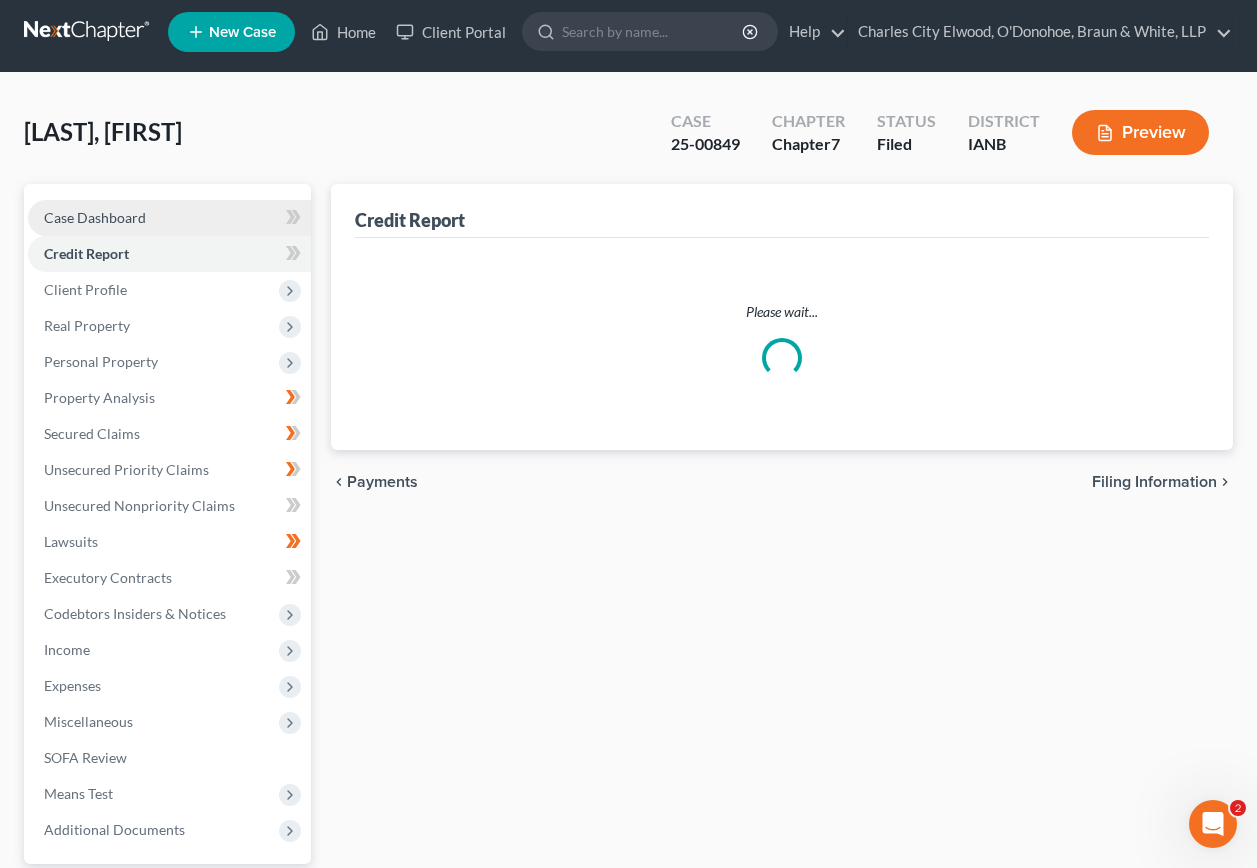 scroll, scrollTop: 0, scrollLeft: 0, axis: both 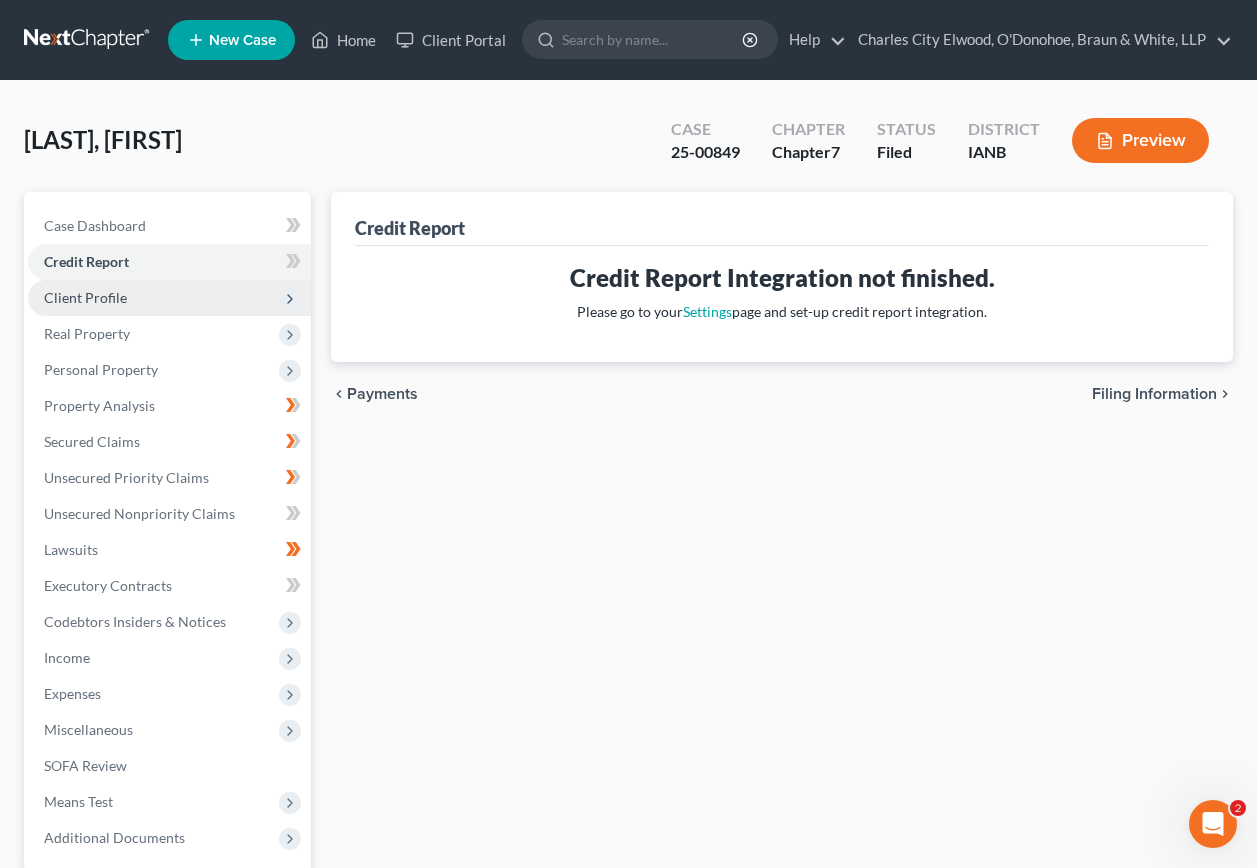 click on "Client Profile" at bounding box center (169, 298) 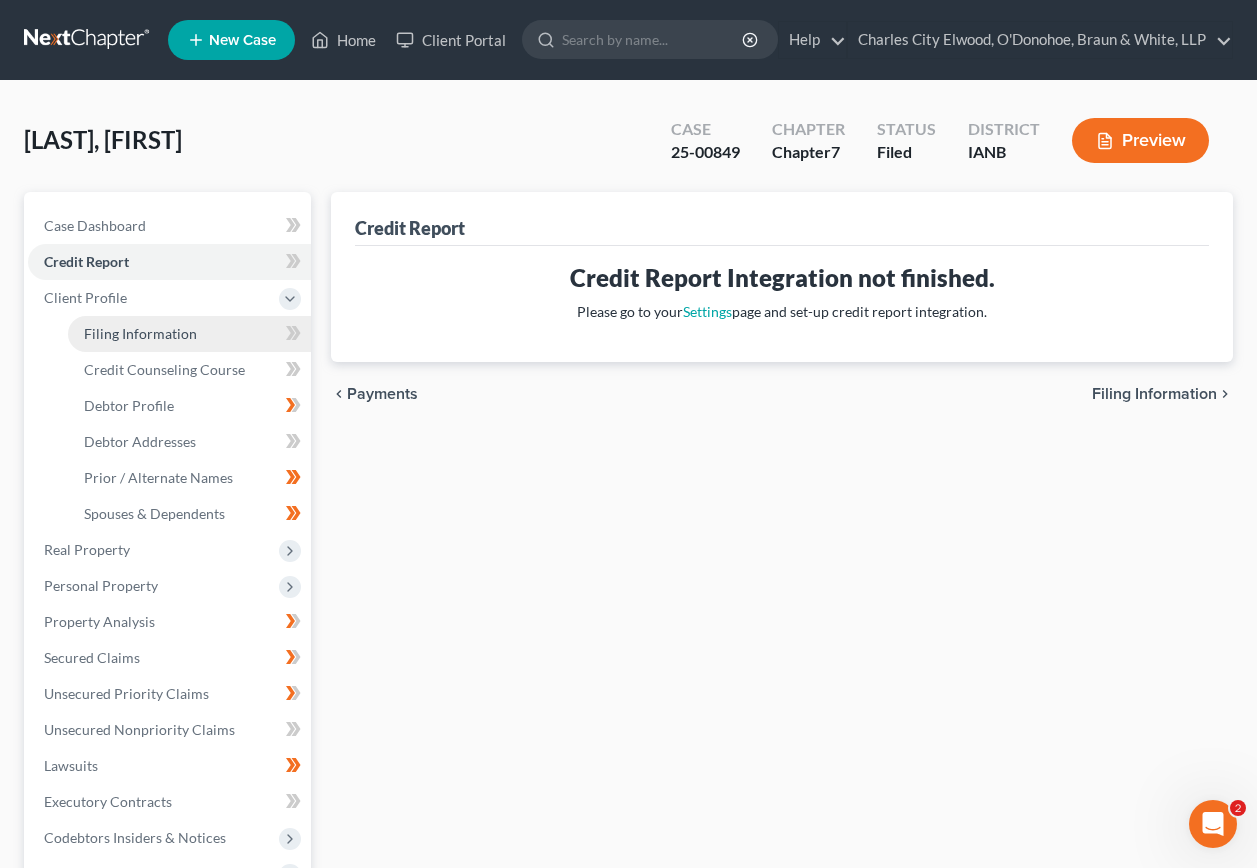 click on "Filing Information" at bounding box center [140, 333] 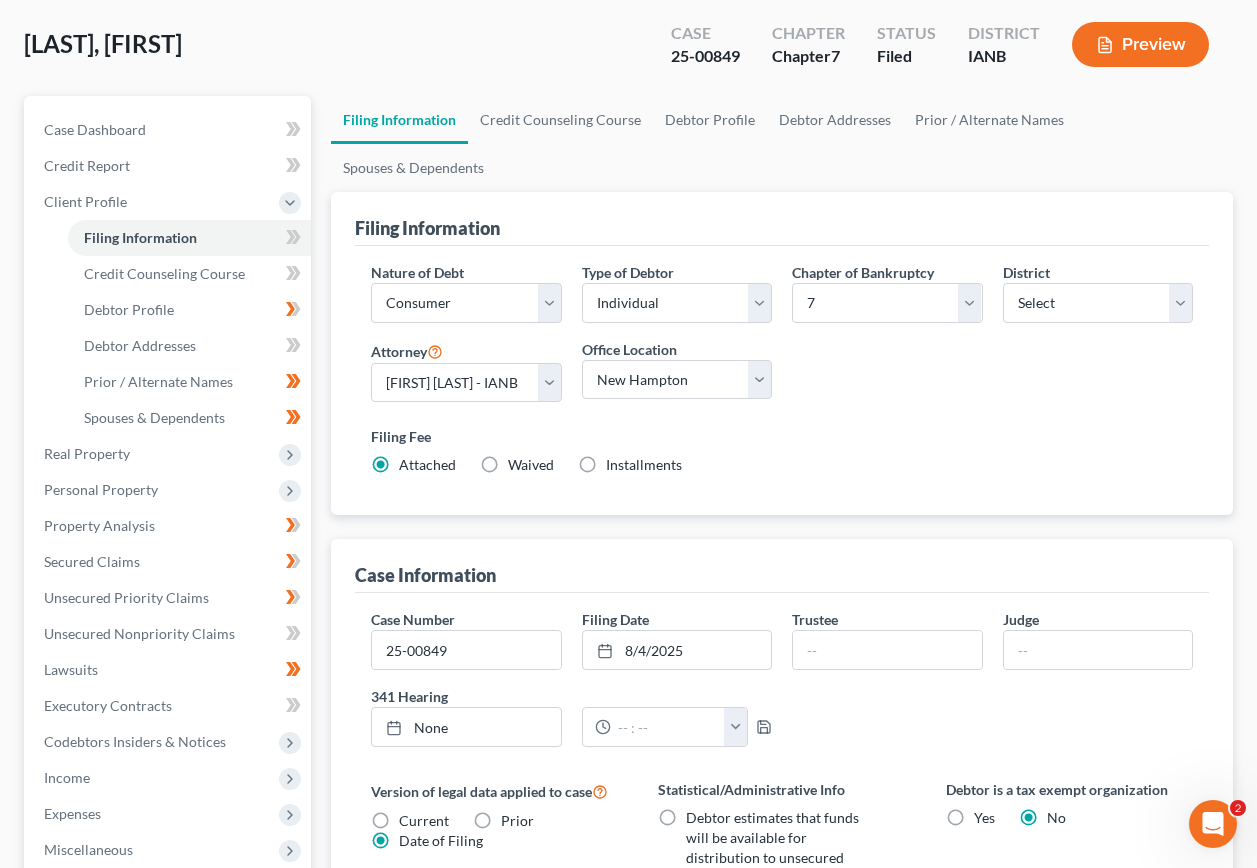 scroll, scrollTop: 51, scrollLeft: 0, axis: vertical 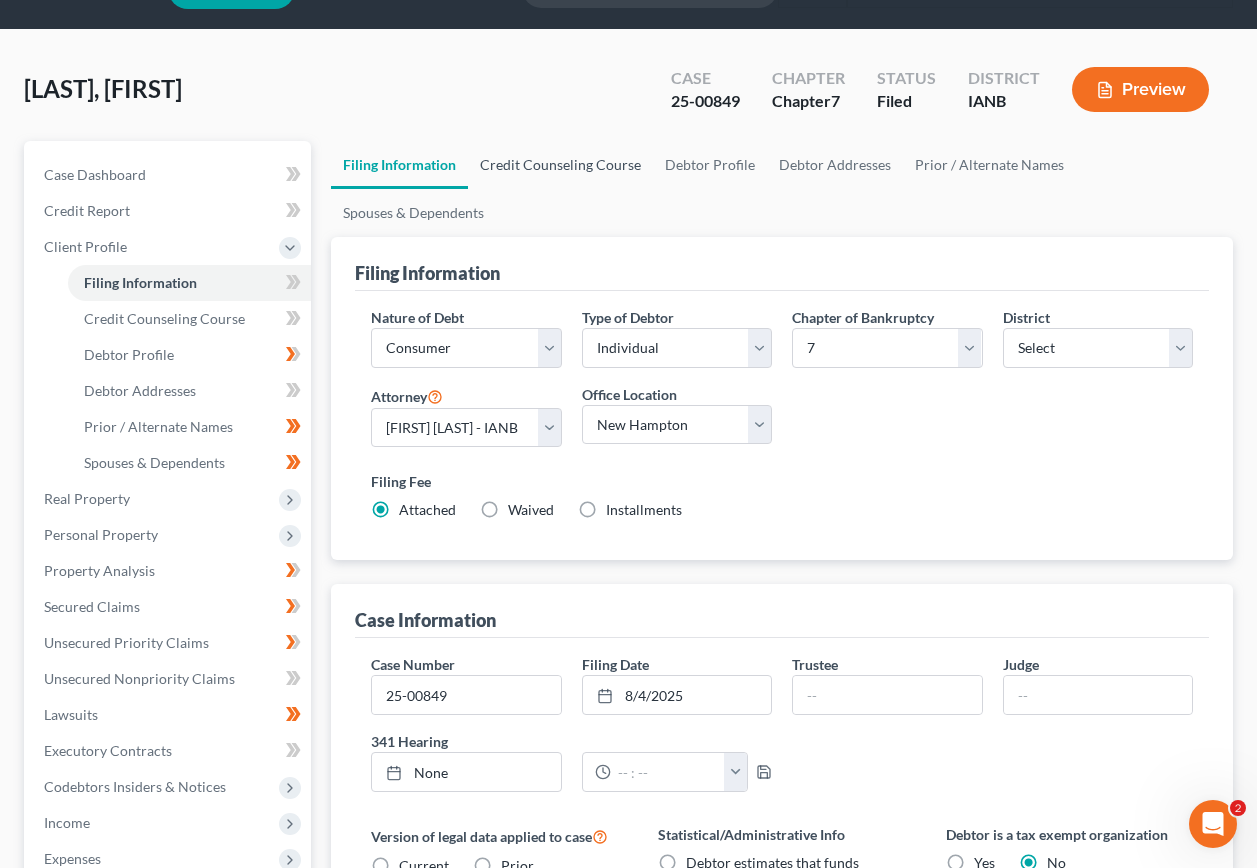 click on "Credit Counseling Course" at bounding box center [560, 165] 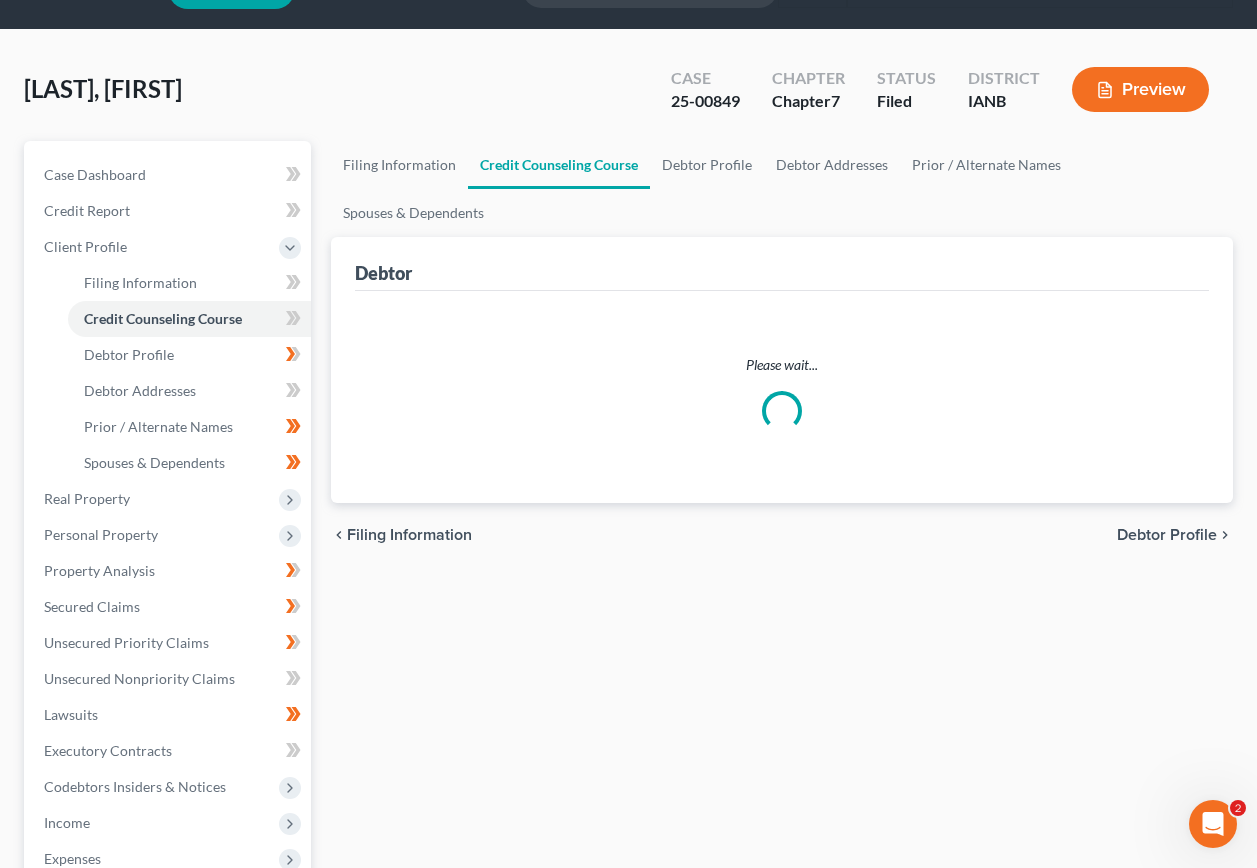 scroll, scrollTop: 0, scrollLeft: 0, axis: both 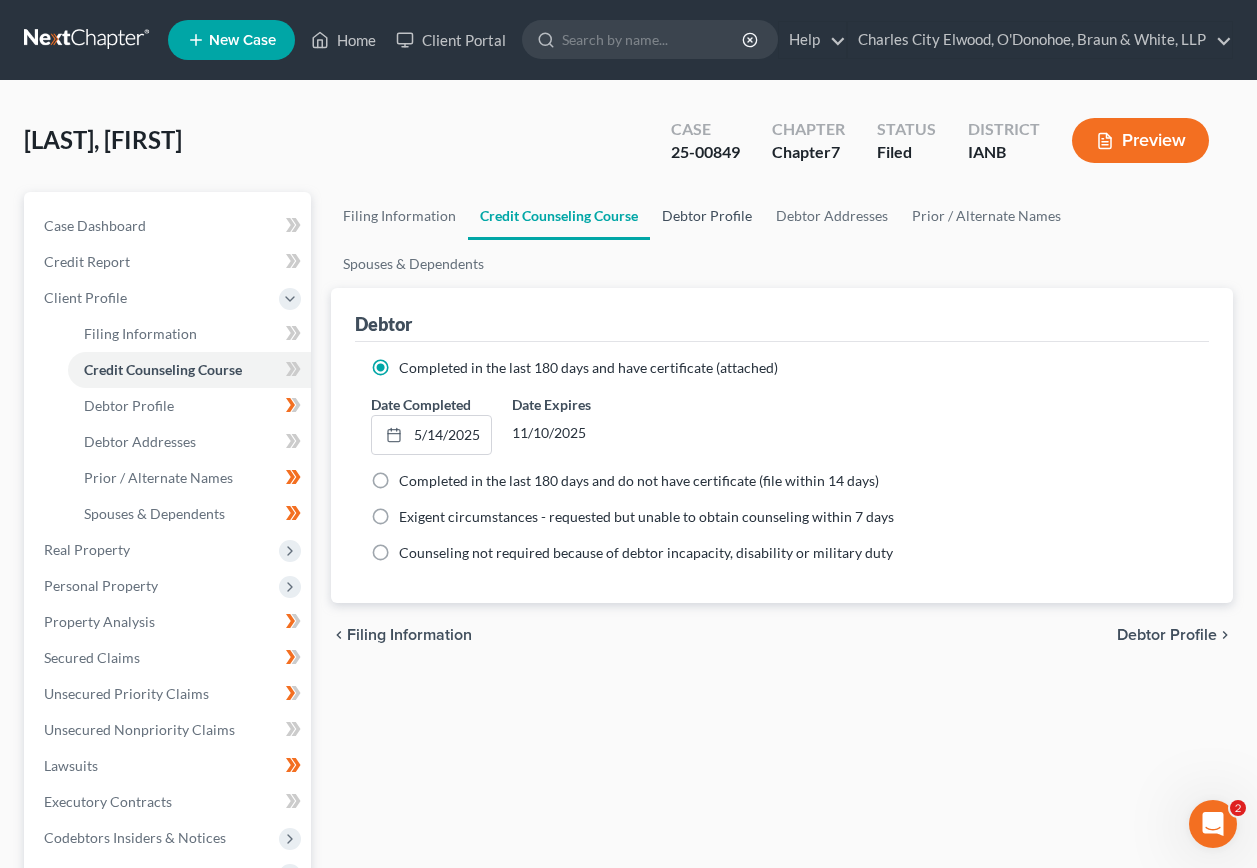 click on "Debtor Profile" at bounding box center (707, 216) 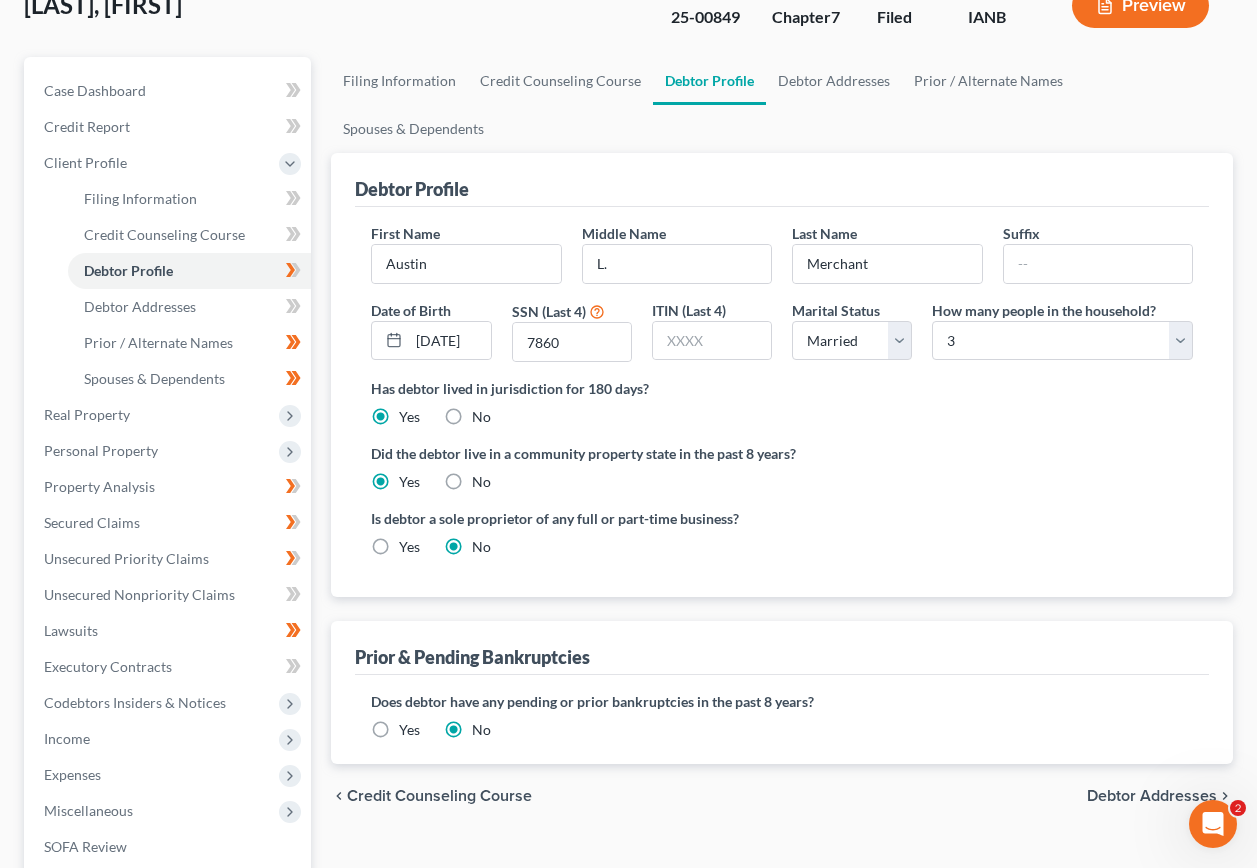 scroll, scrollTop: 100, scrollLeft: 0, axis: vertical 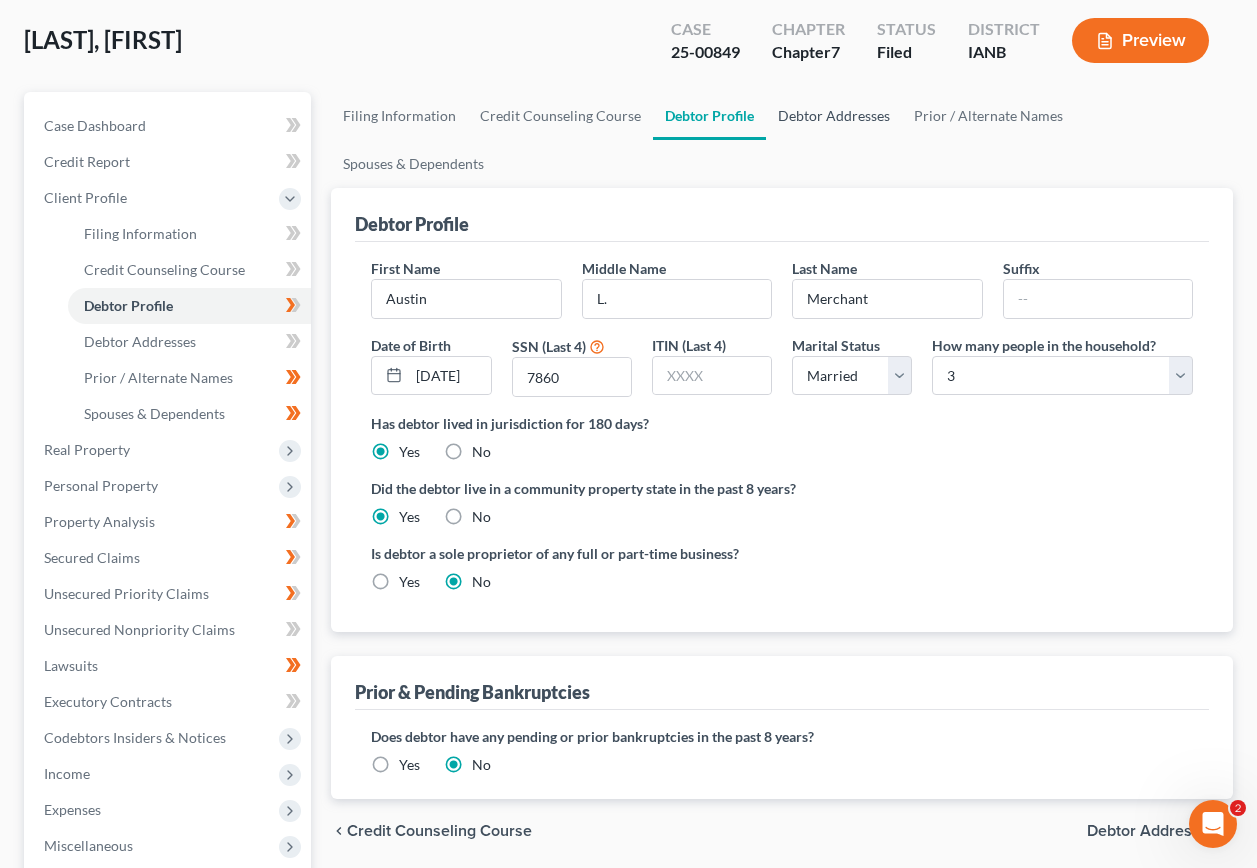 click on "Debtor Addresses" at bounding box center [834, 116] 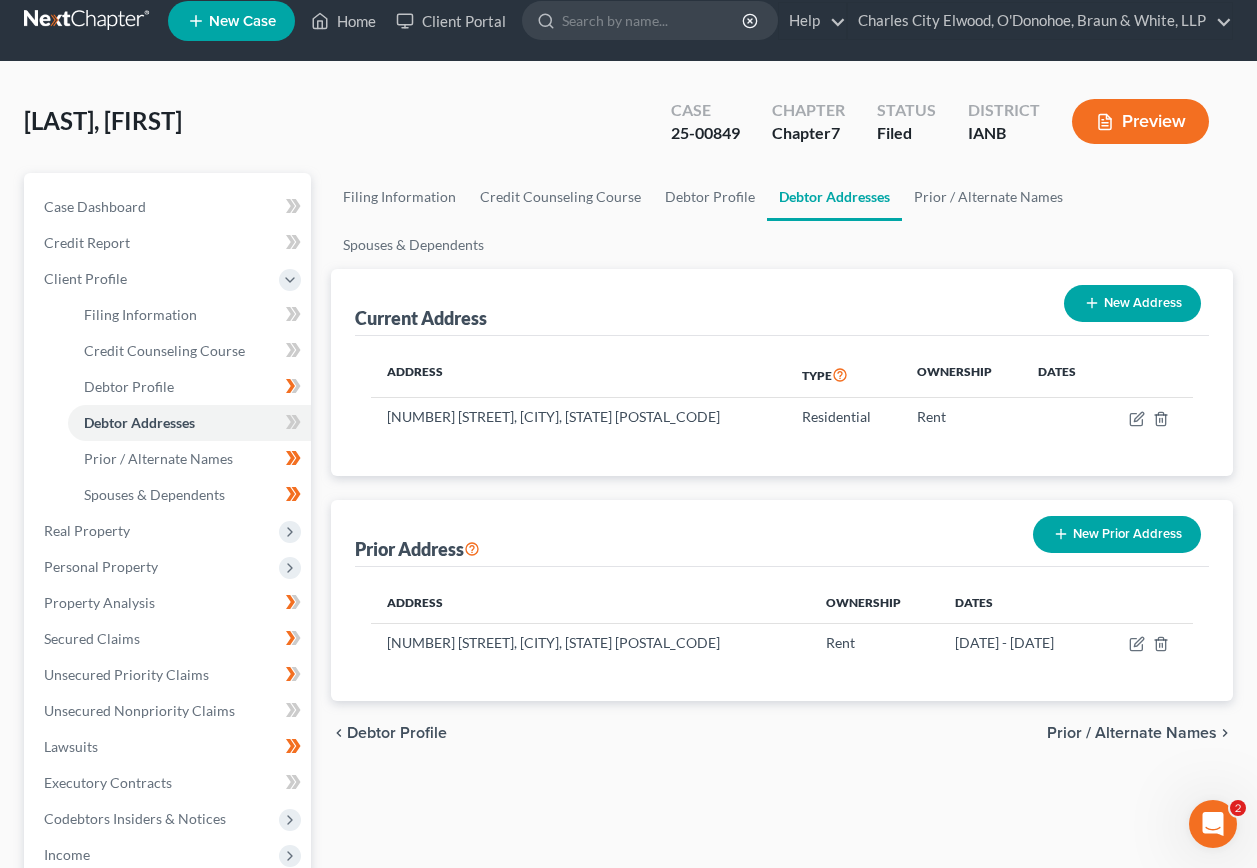 scroll, scrollTop: 0, scrollLeft: 0, axis: both 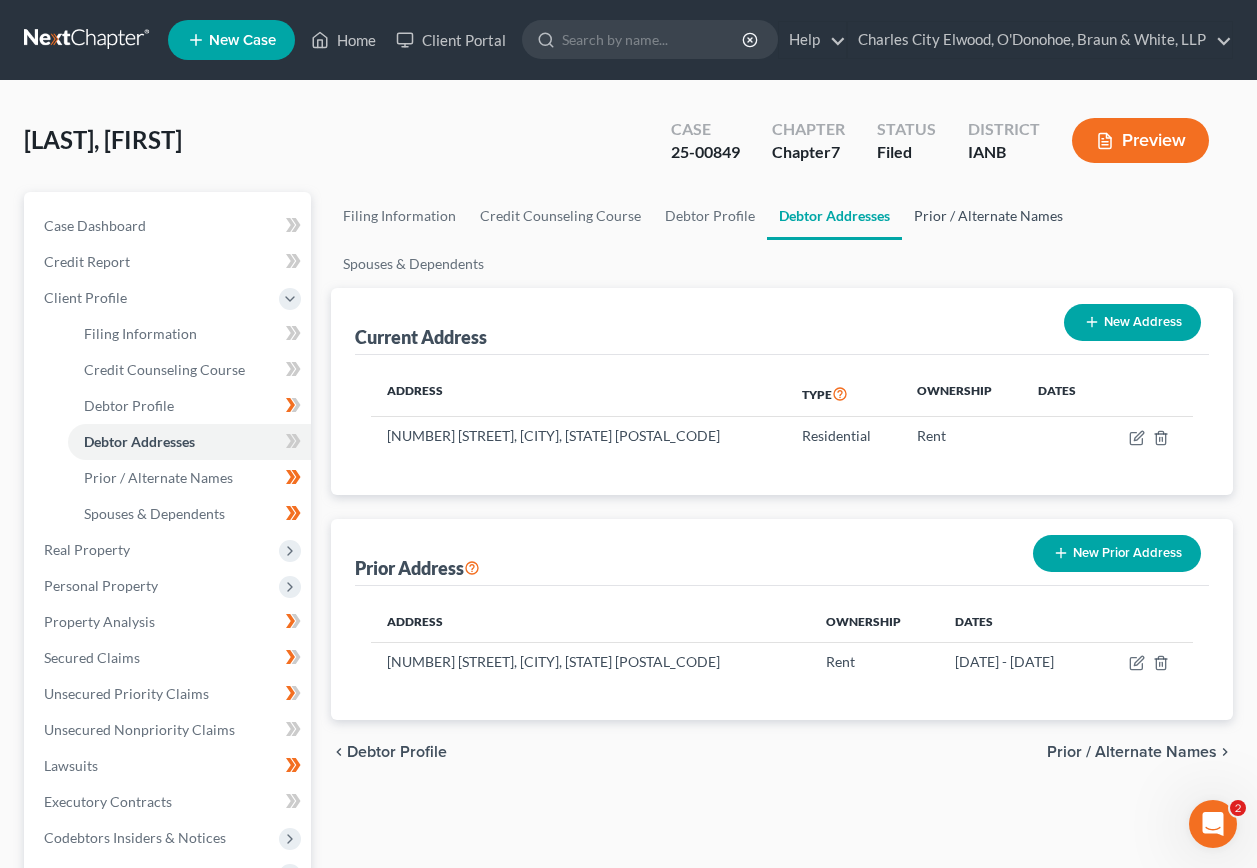click on "Prior / Alternate Names" at bounding box center [988, 216] 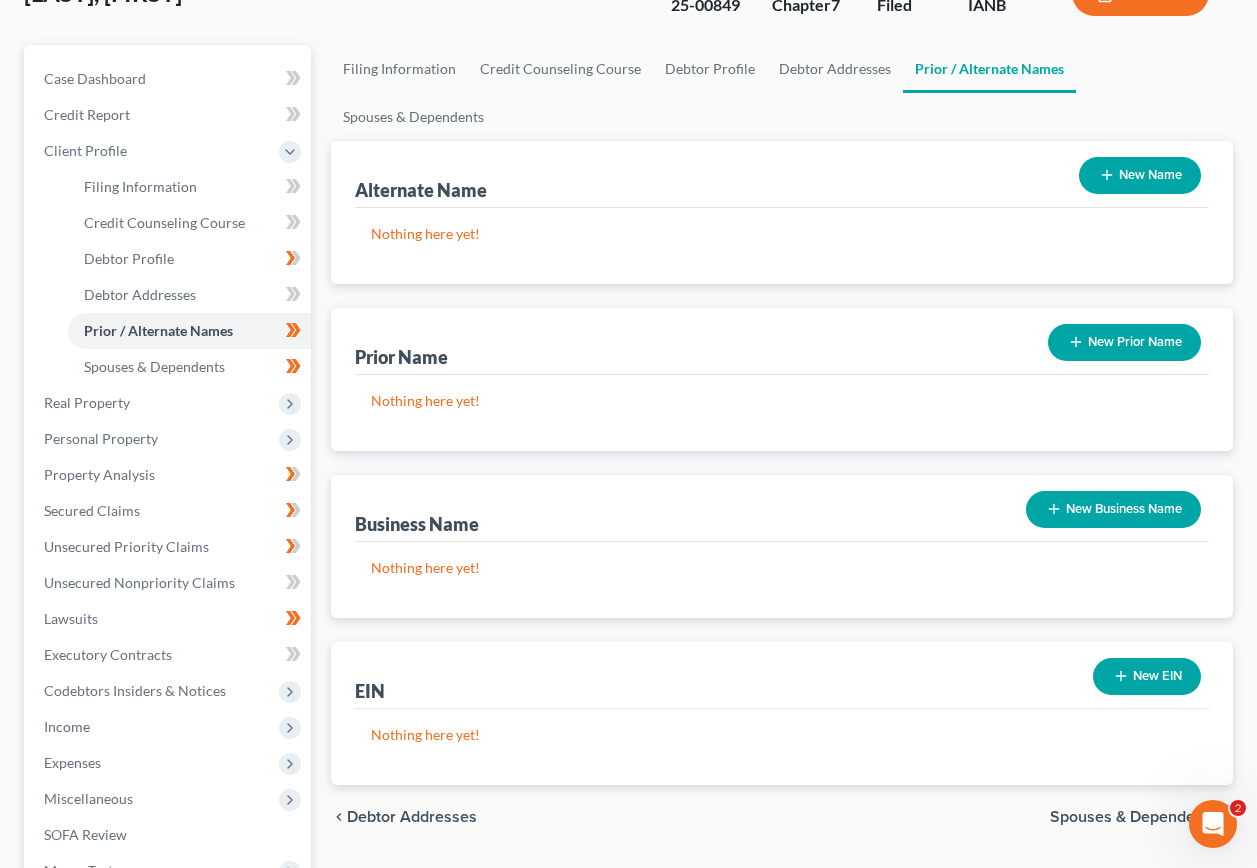 scroll, scrollTop: 100, scrollLeft: 0, axis: vertical 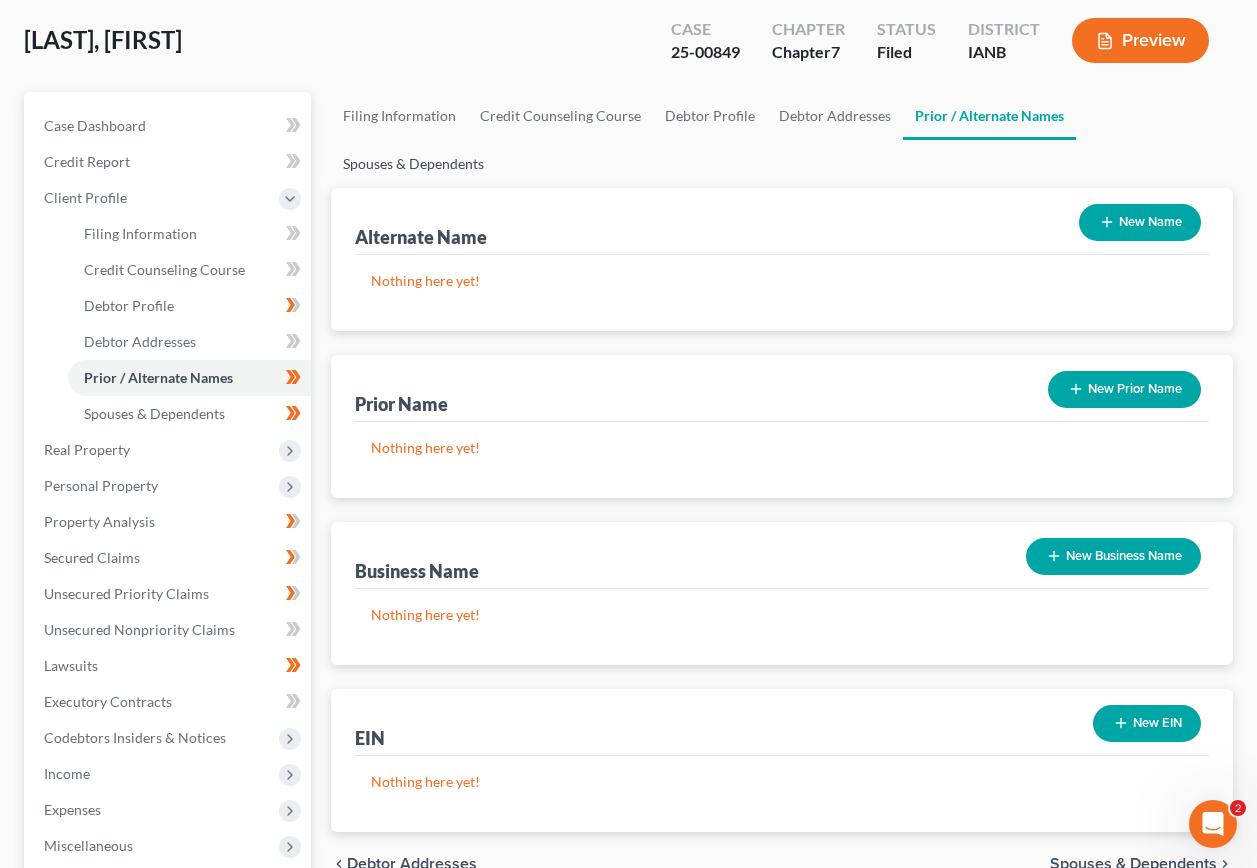 click on "Spouses & Dependents" at bounding box center (413, 164) 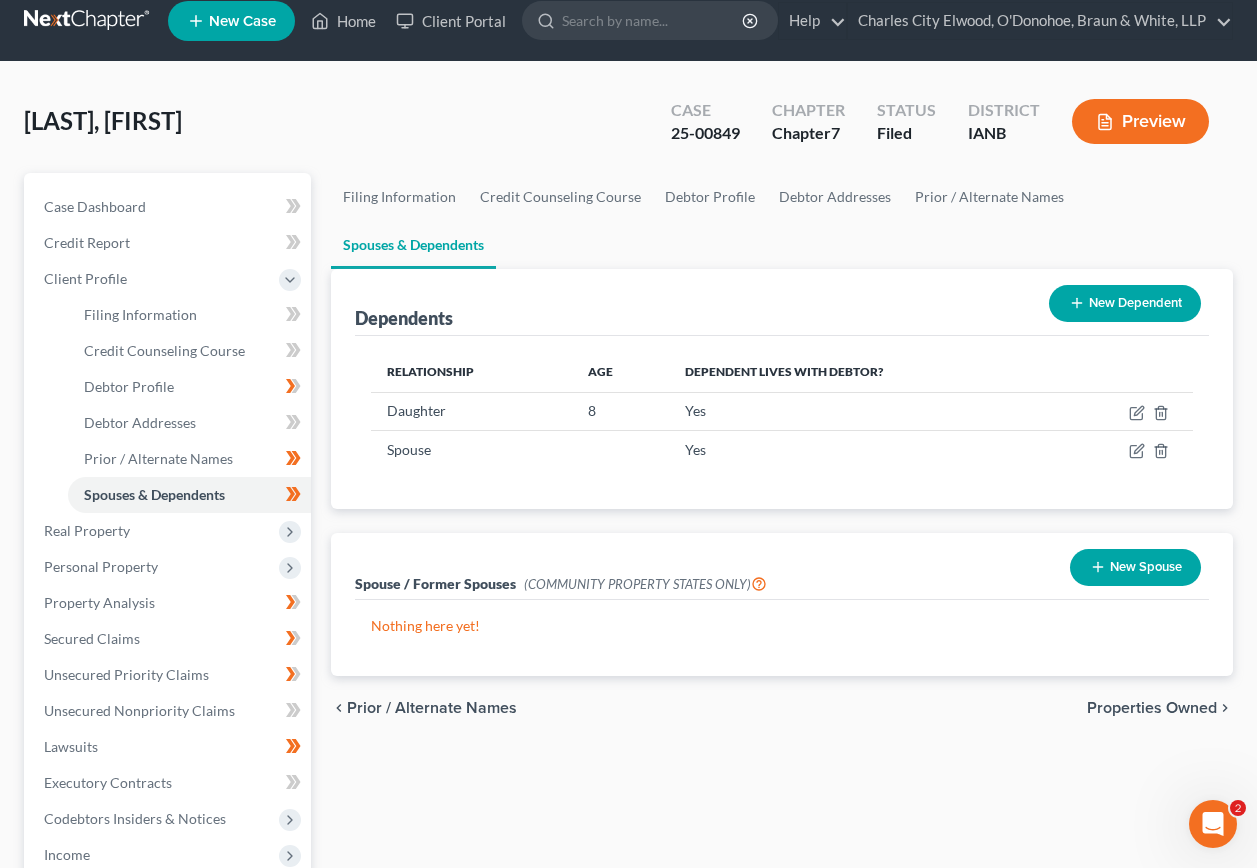 scroll, scrollTop: 0, scrollLeft: 0, axis: both 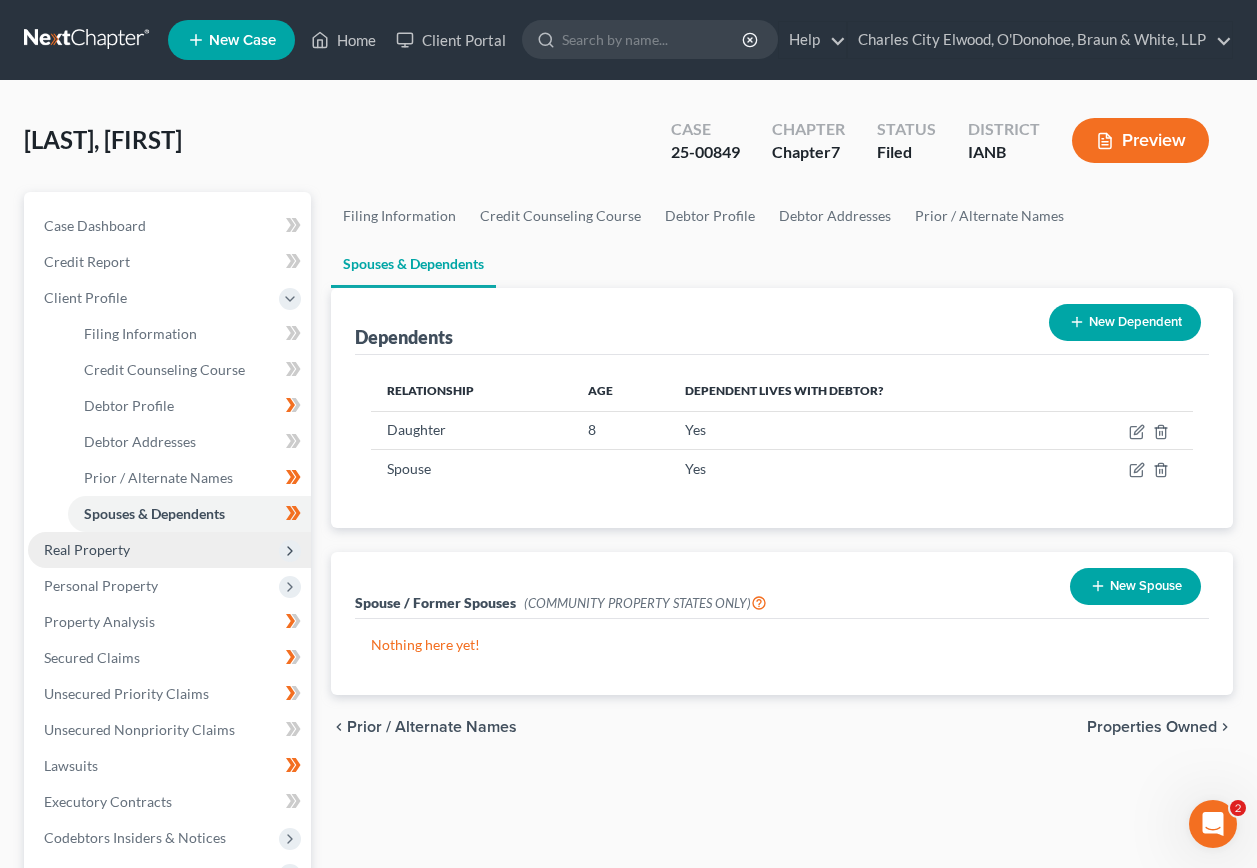 click on "Real Property" at bounding box center [87, 549] 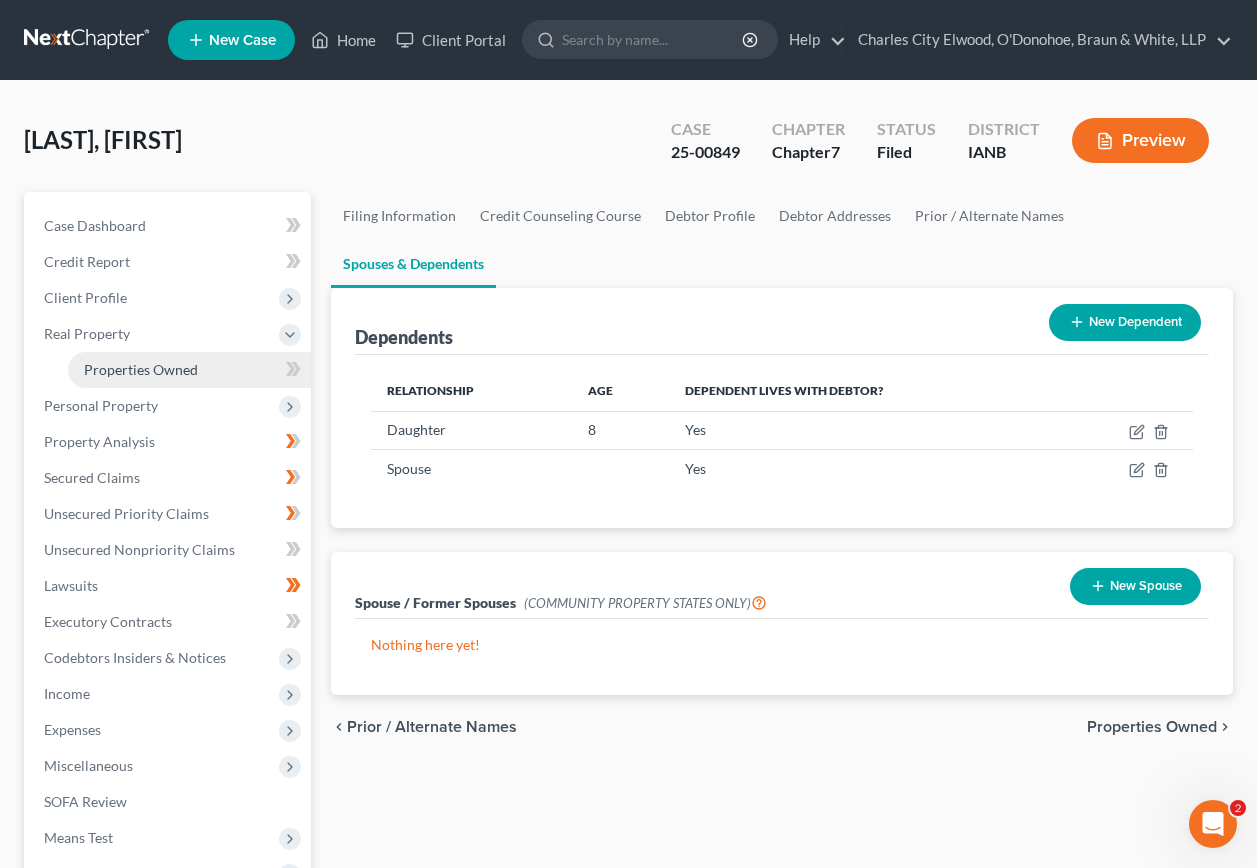 click on "Properties Owned" at bounding box center [141, 369] 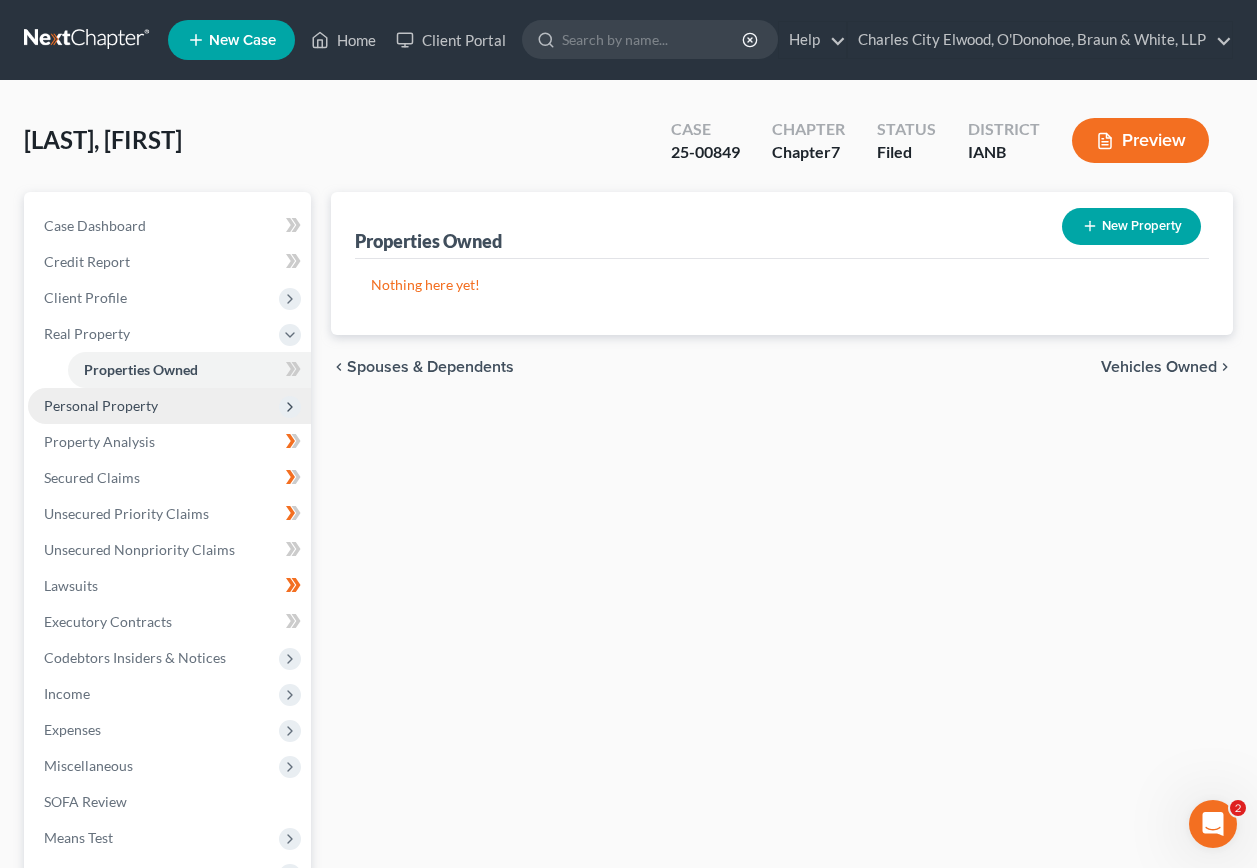 click on "Personal Property" at bounding box center (101, 405) 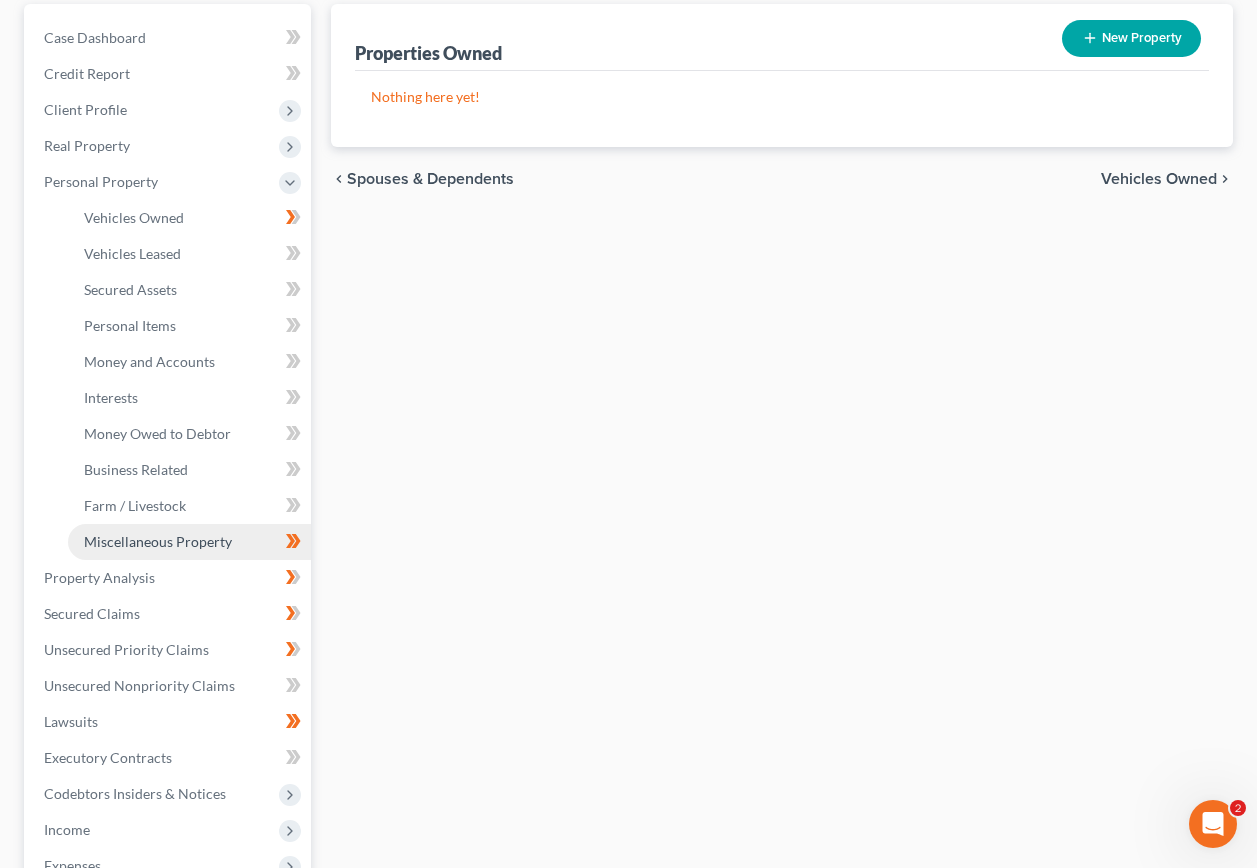 scroll, scrollTop: 200, scrollLeft: 0, axis: vertical 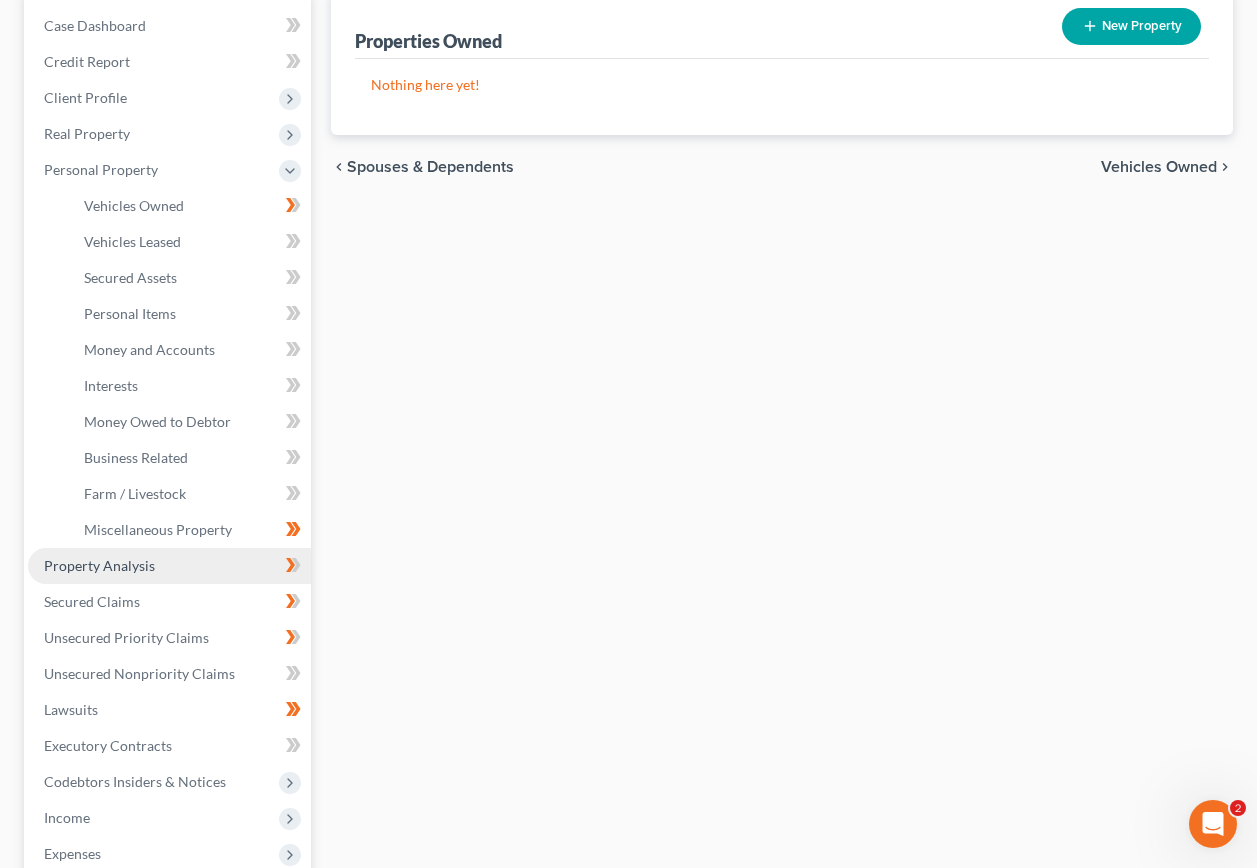 click on "Property Analysis" at bounding box center [99, 565] 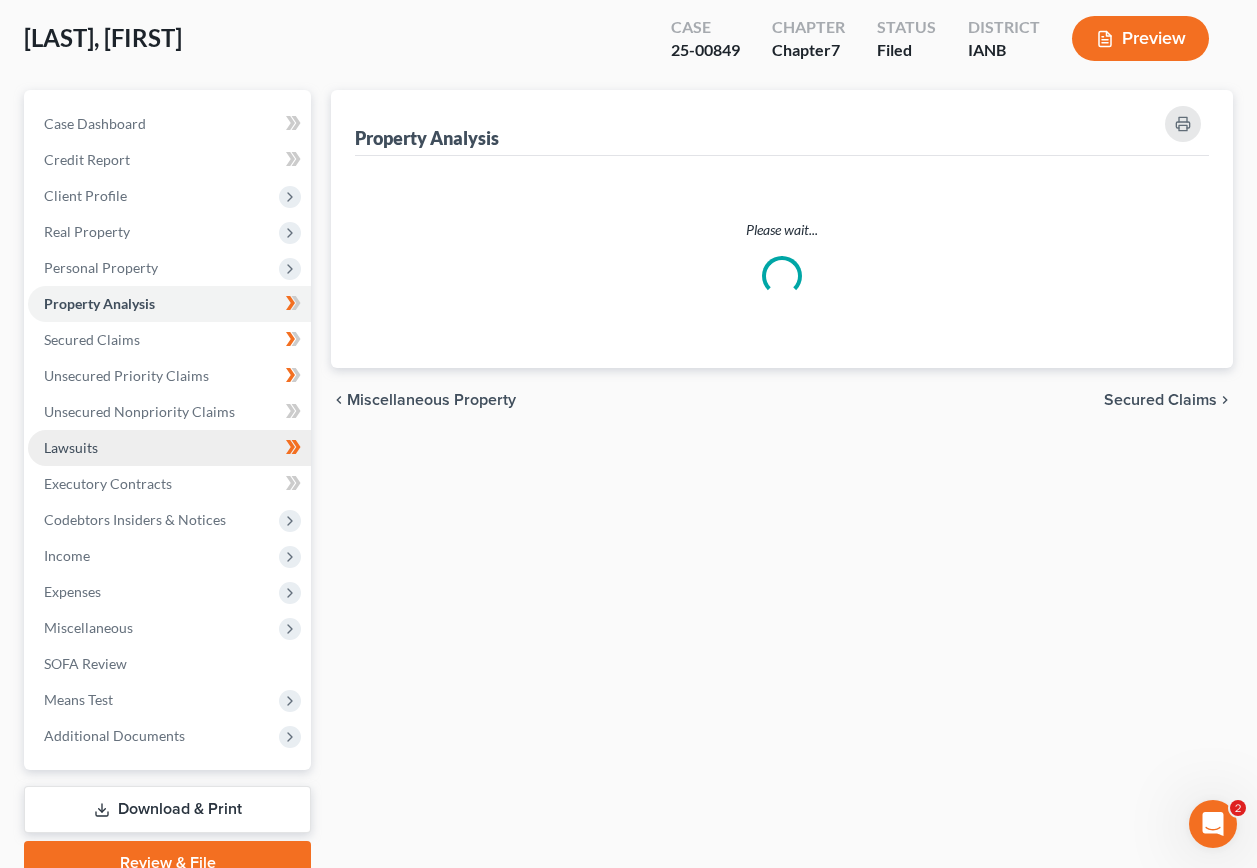 scroll, scrollTop: 0, scrollLeft: 0, axis: both 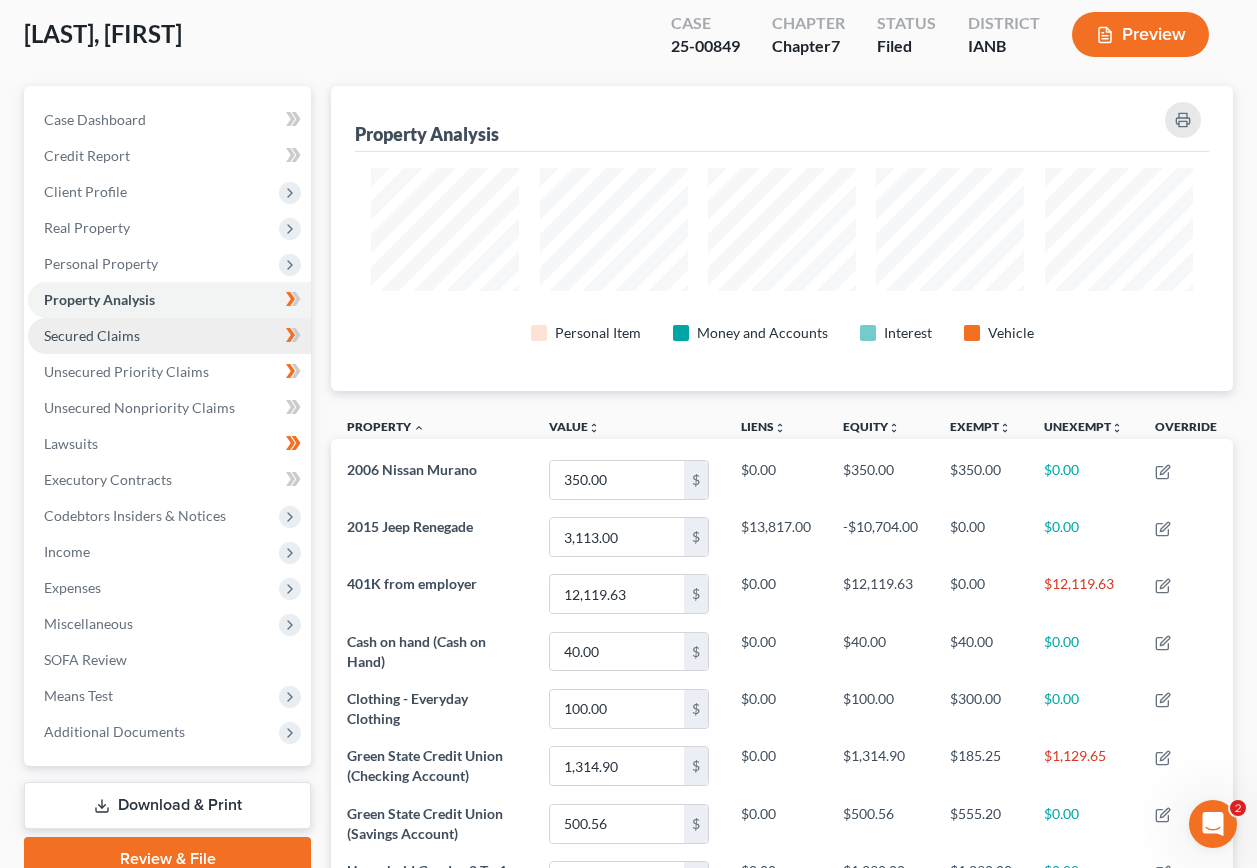 click on "Secured Claims" at bounding box center [92, 335] 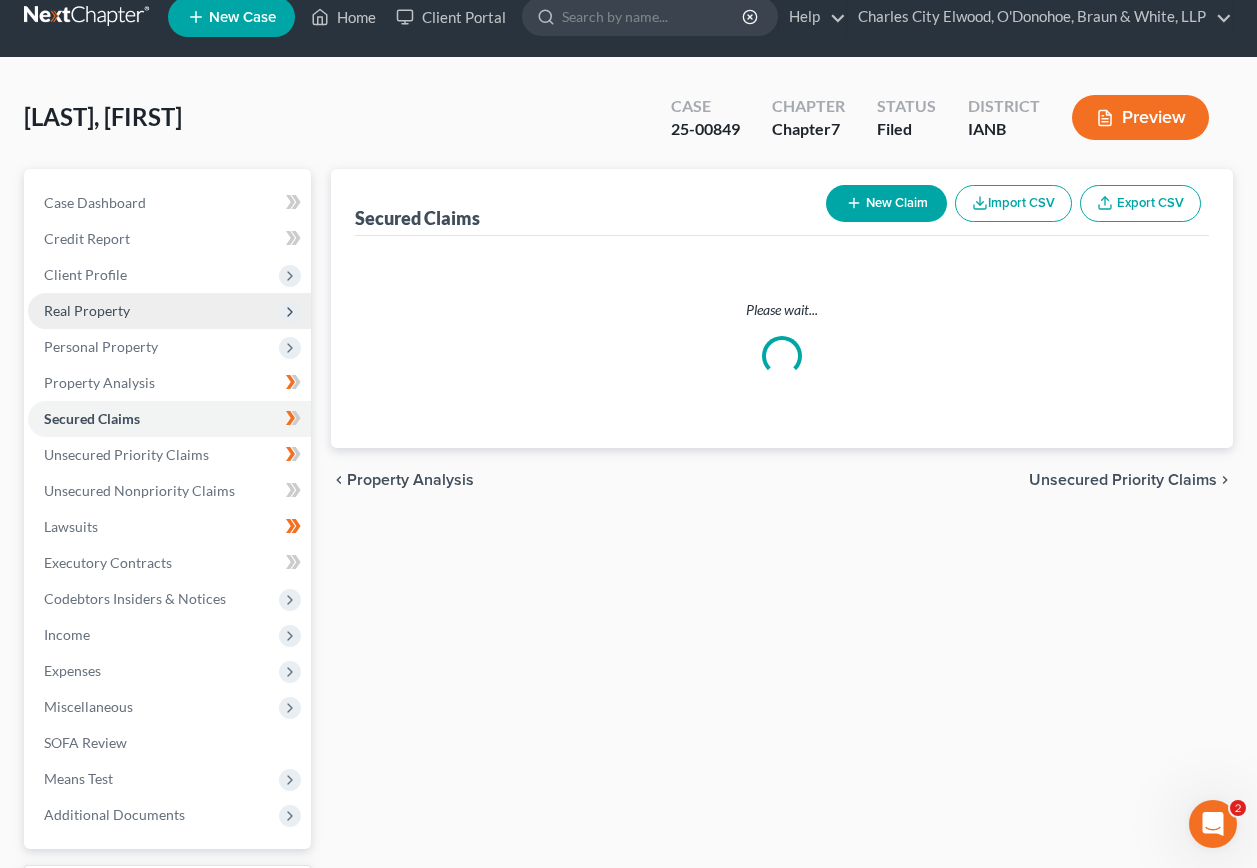 scroll, scrollTop: 0, scrollLeft: 0, axis: both 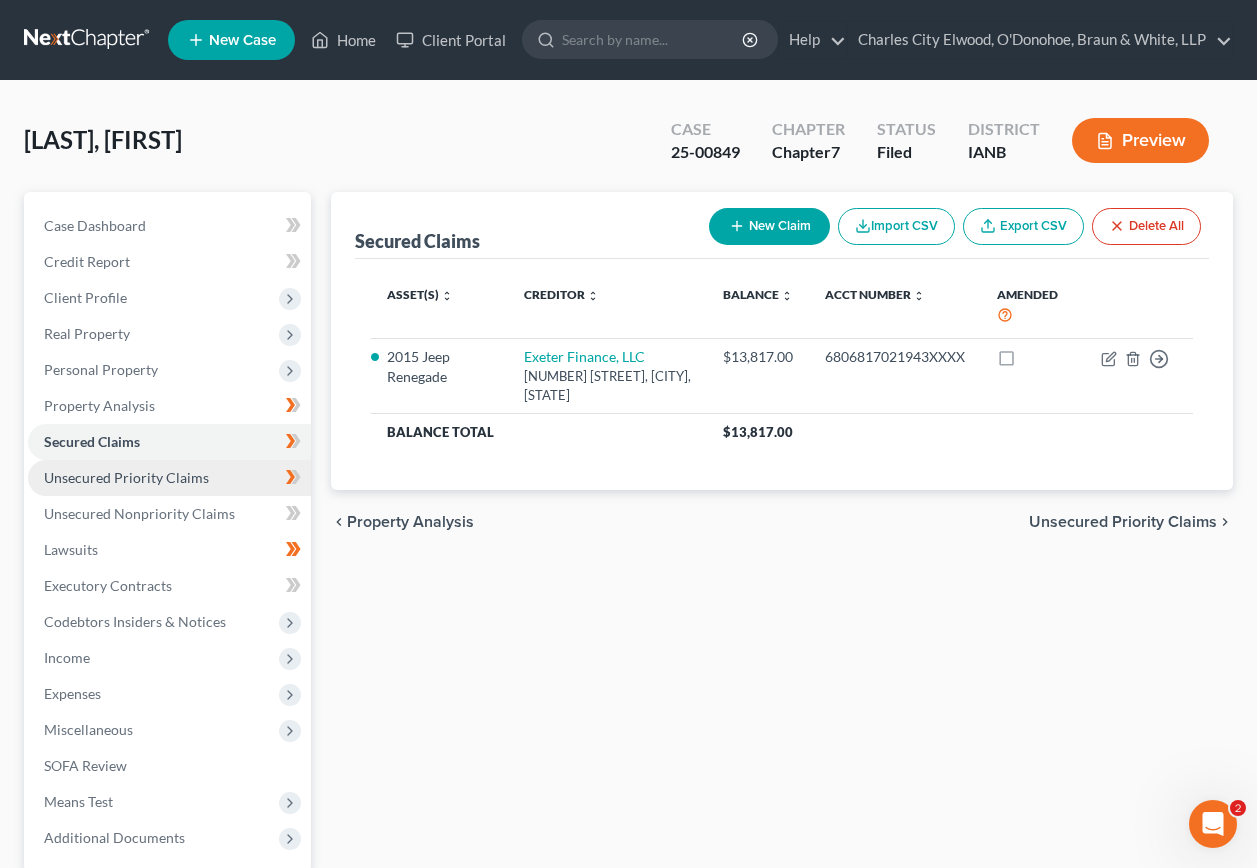 click on "Unsecured Priority Claims" at bounding box center (126, 477) 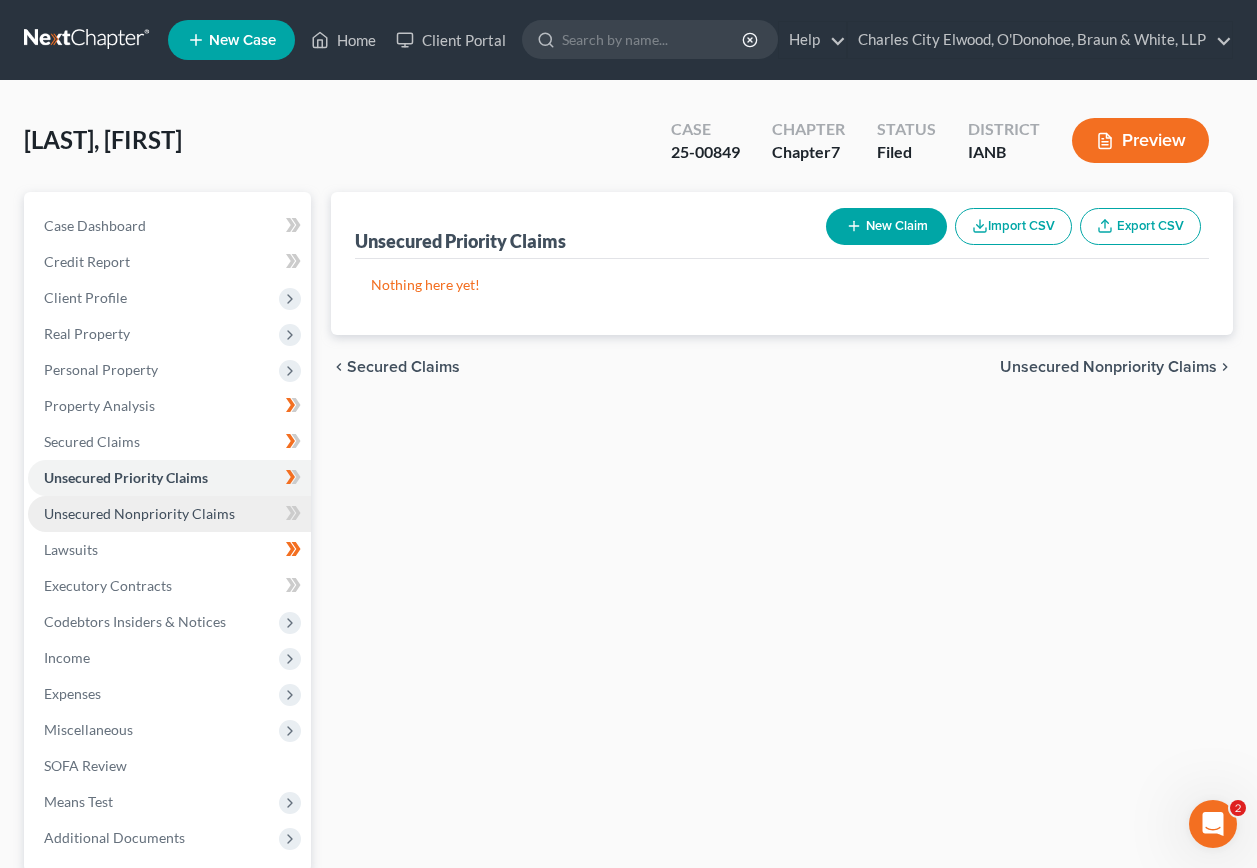 click on "Unsecured Nonpriority Claims" at bounding box center (139, 513) 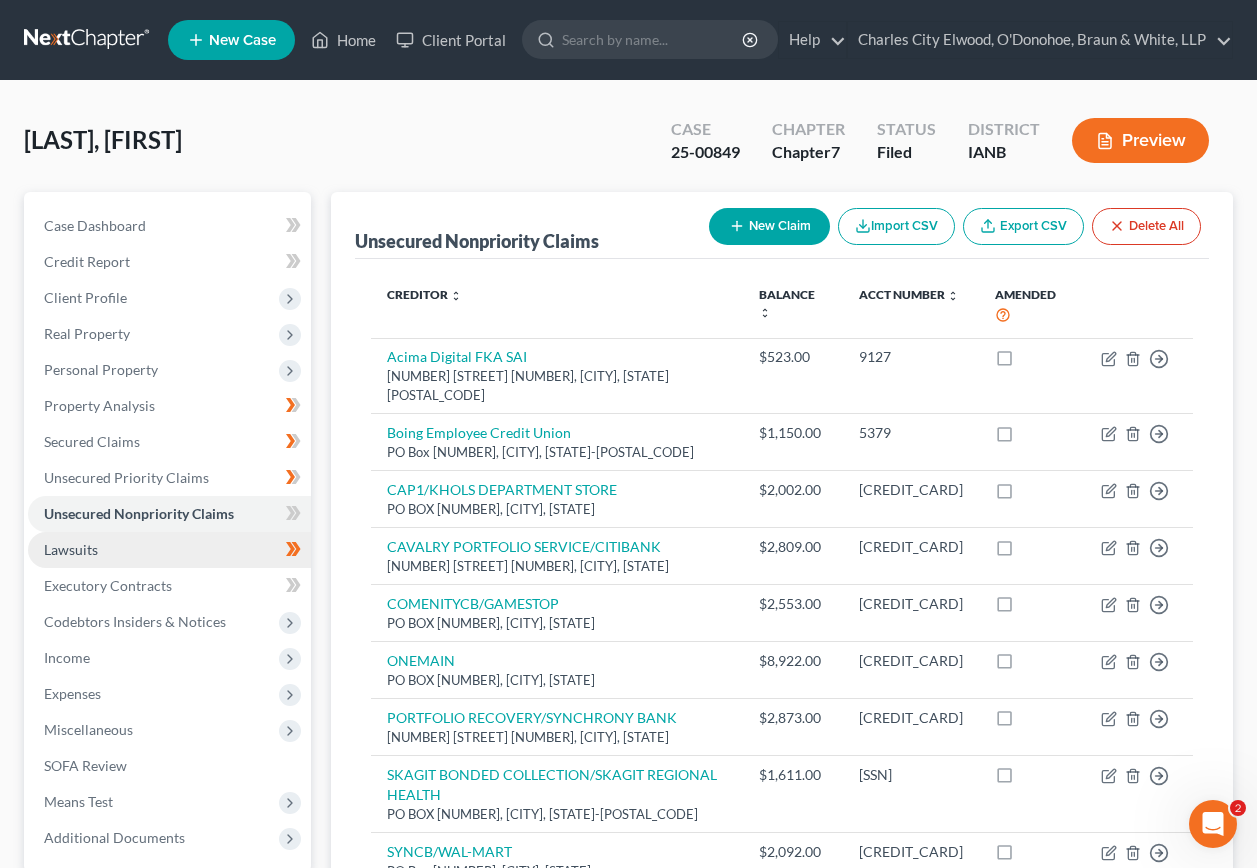 click on "Lawsuits" at bounding box center [169, 550] 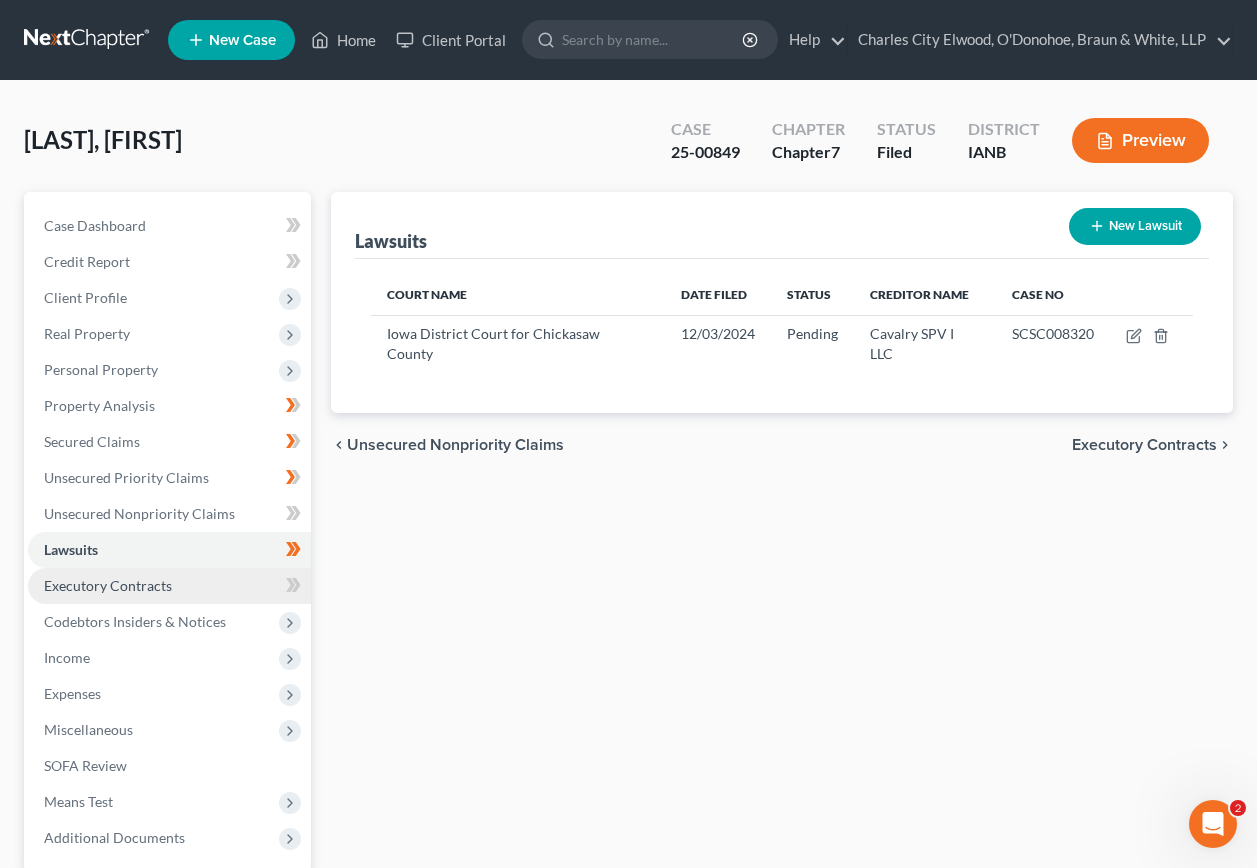 click on "Executory Contracts" at bounding box center [108, 585] 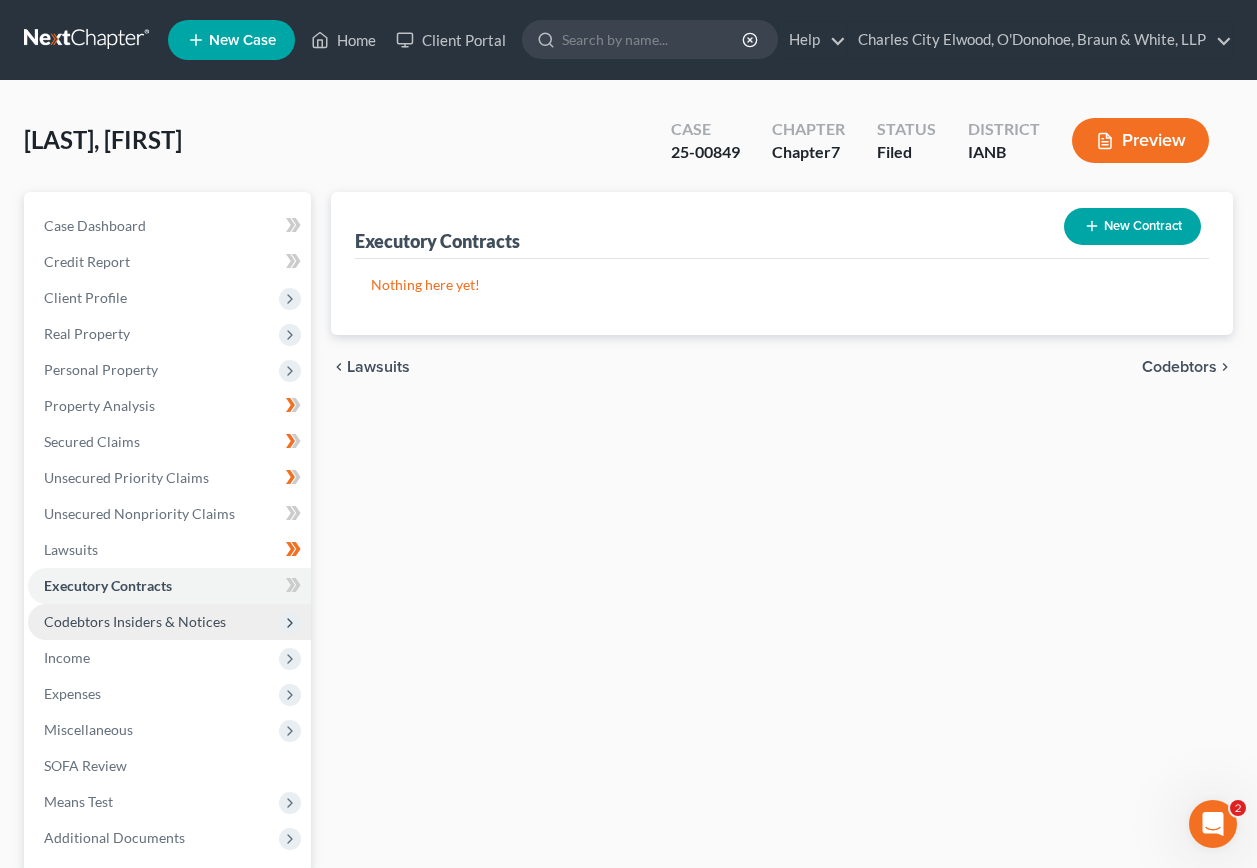 click on "Codebtors Insiders & Notices" at bounding box center (135, 621) 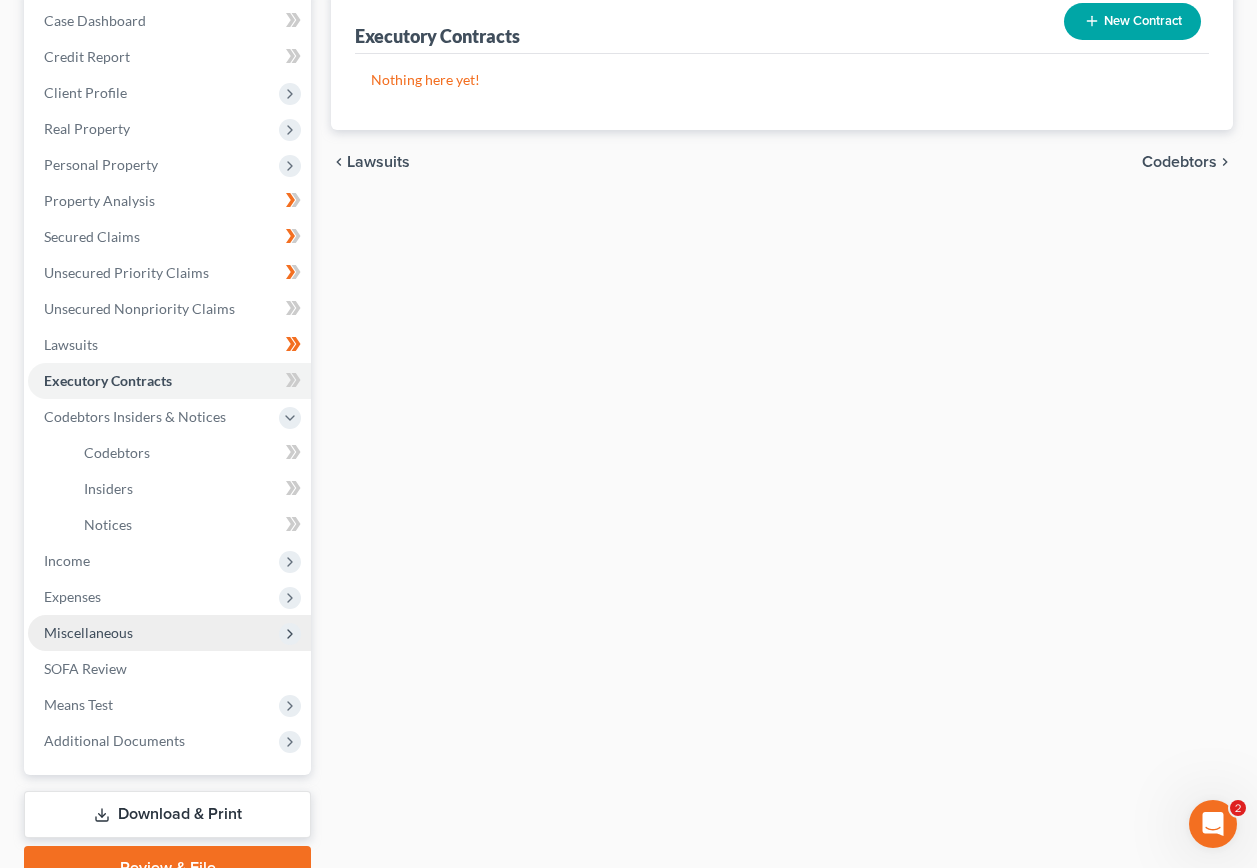 scroll, scrollTop: 303, scrollLeft: 0, axis: vertical 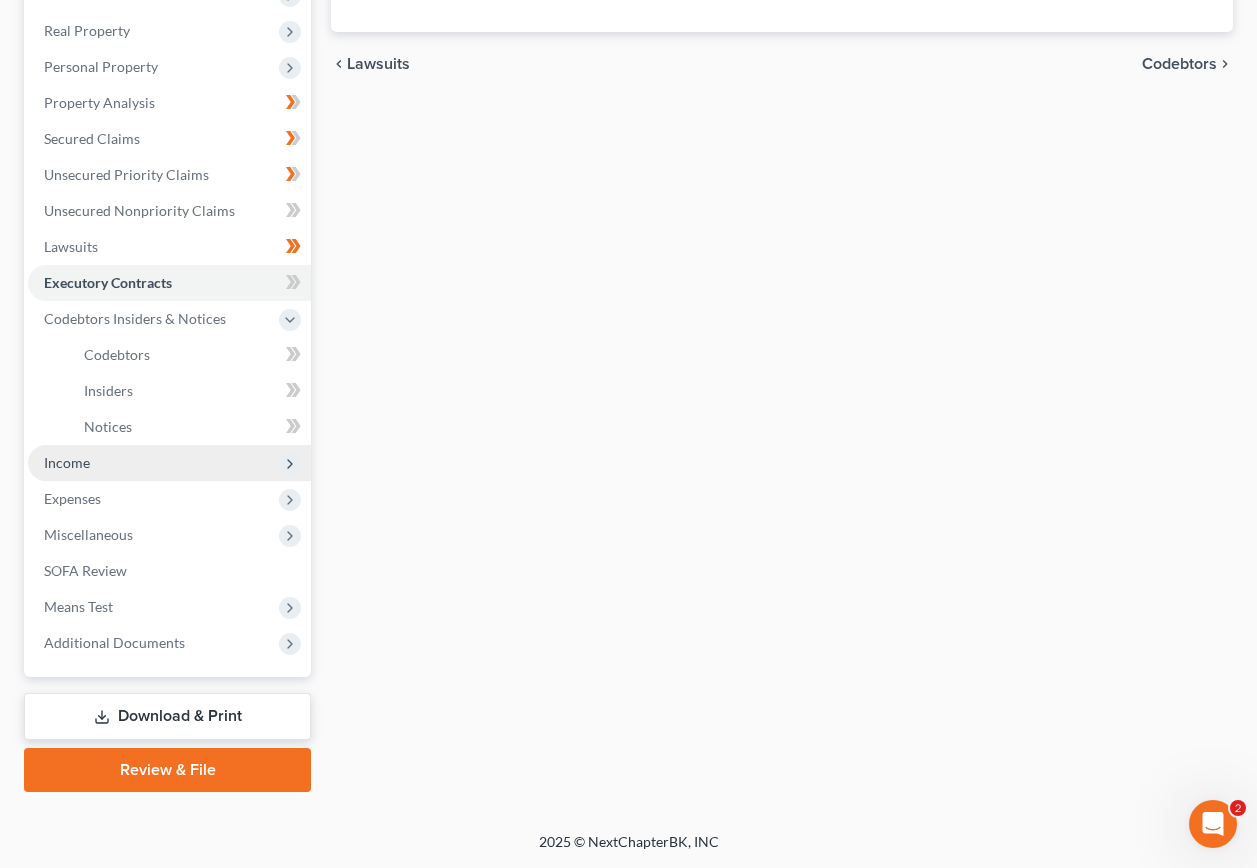 click on "Income" at bounding box center (169, 463) 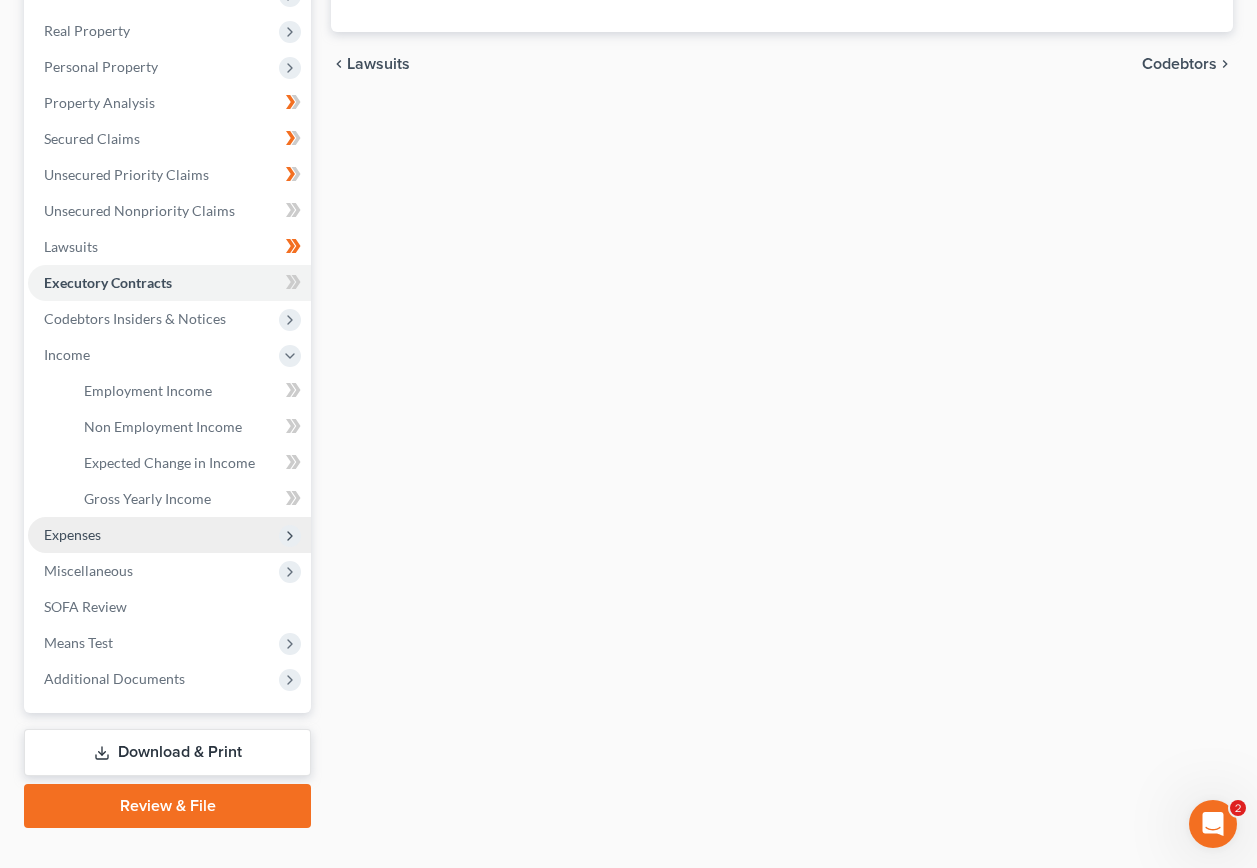 click on "Expenses" at bounding box center (72, 534) 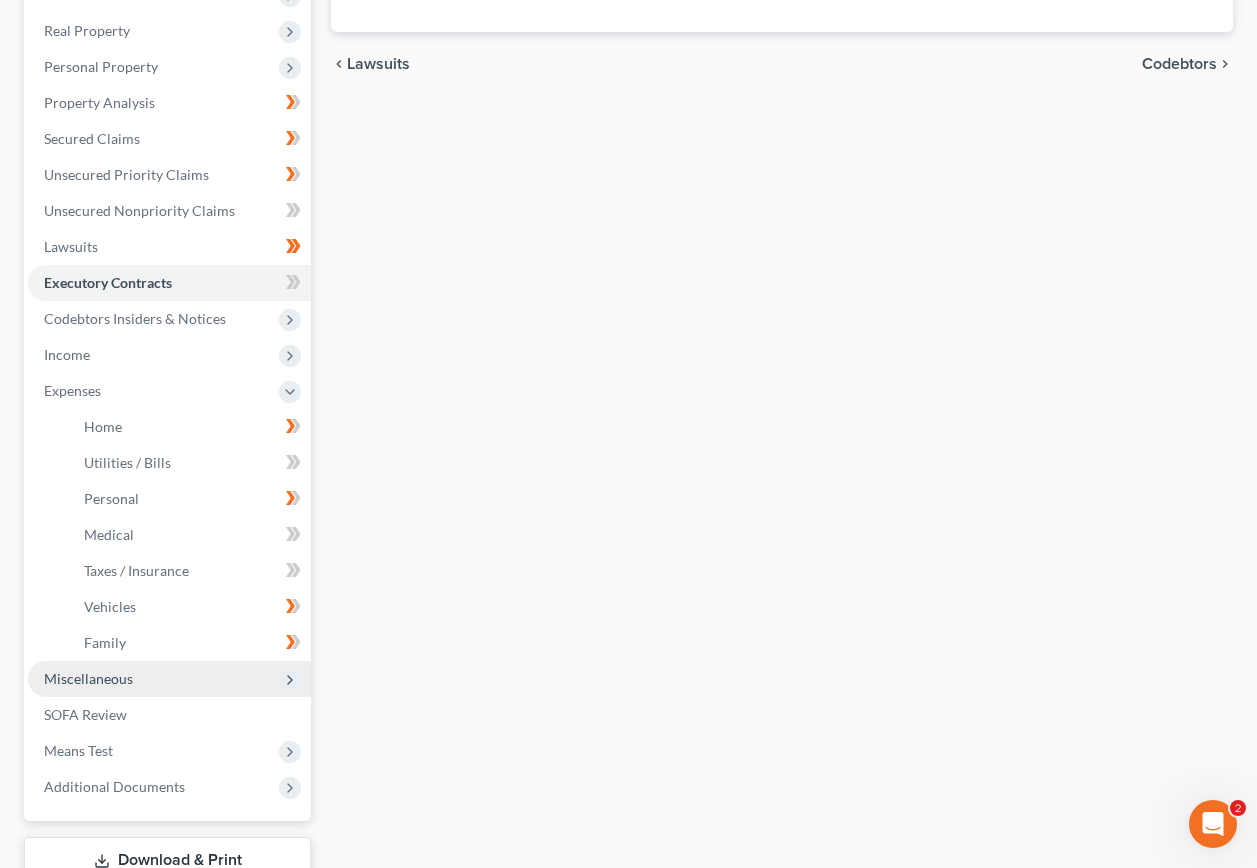 click on "Miscellaneous" at bounding box center (88, 678) 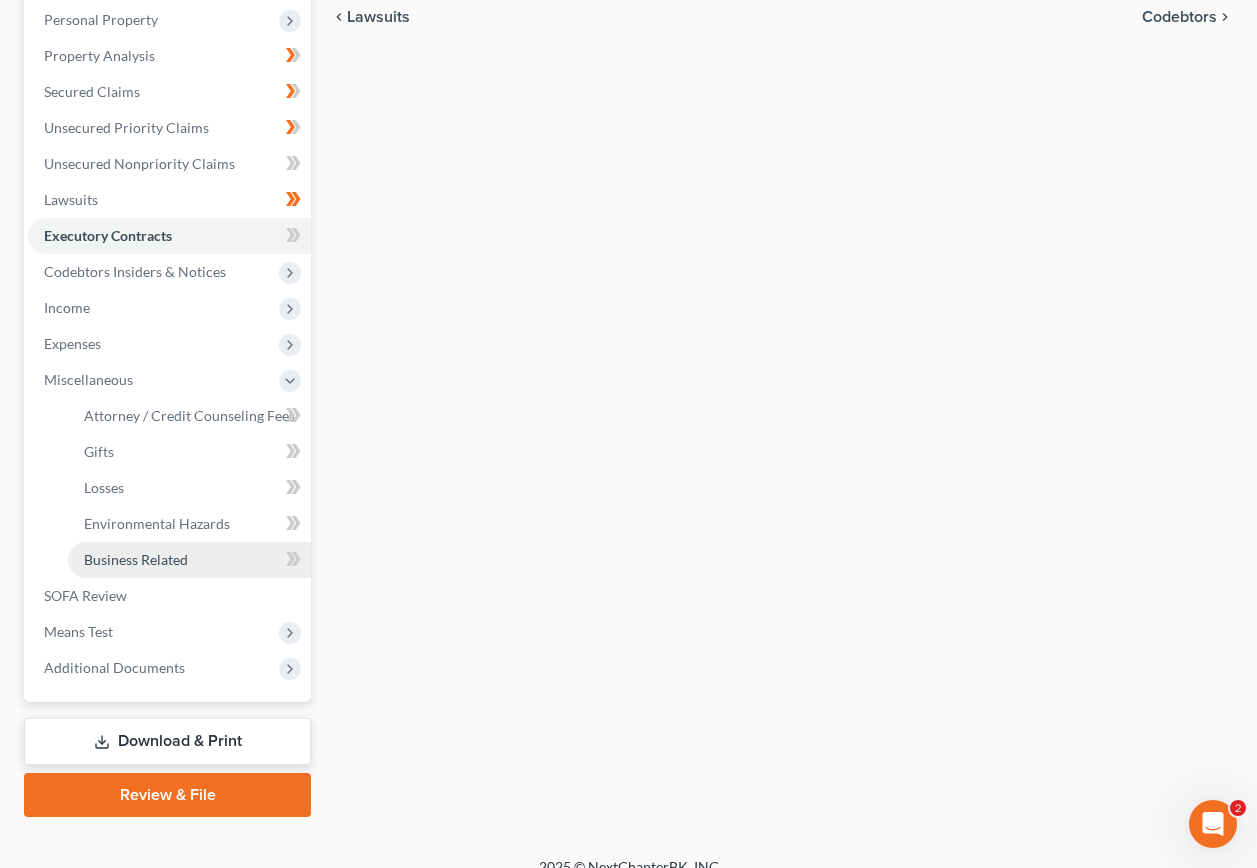 scroll, scrollTop: 375, scrollLeft: 0, axis: vertical 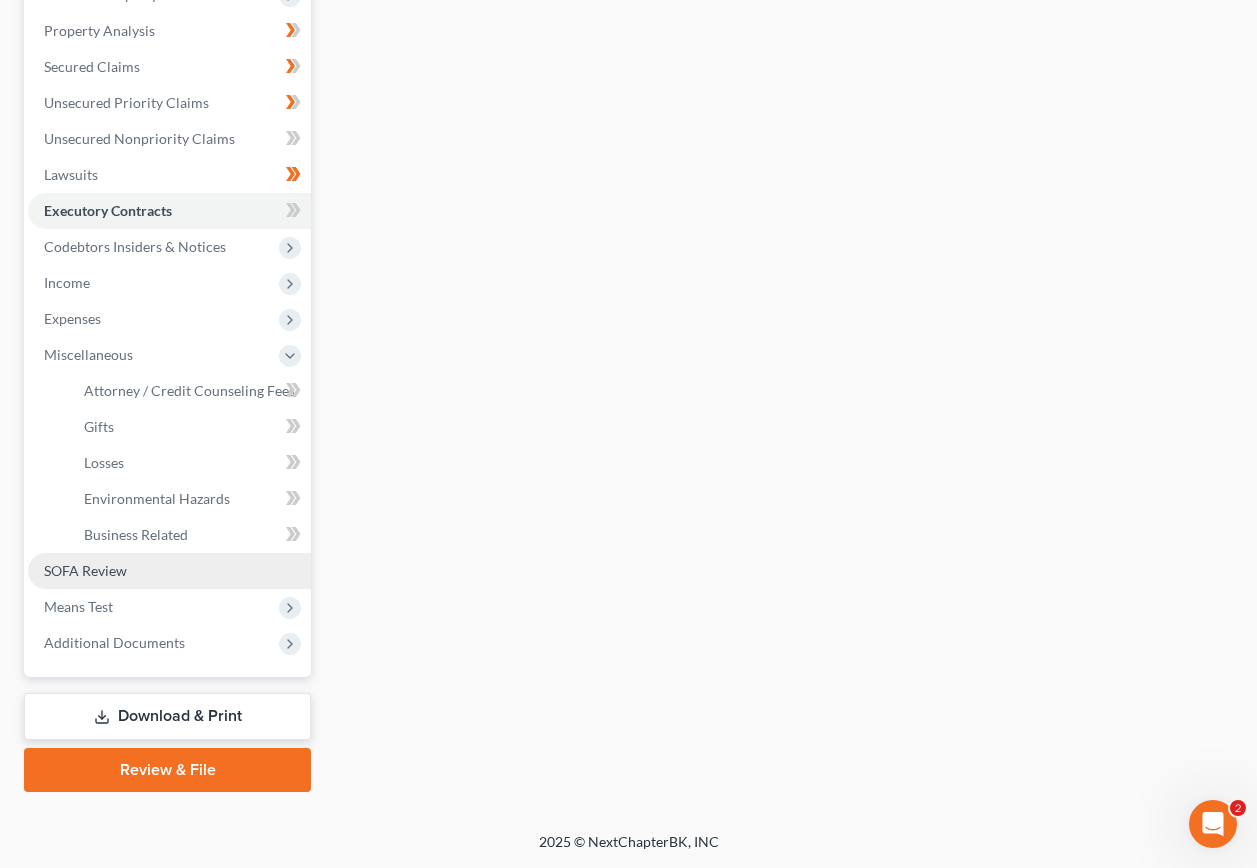 click on "SOFA Review" at bounding box center (85, 570) 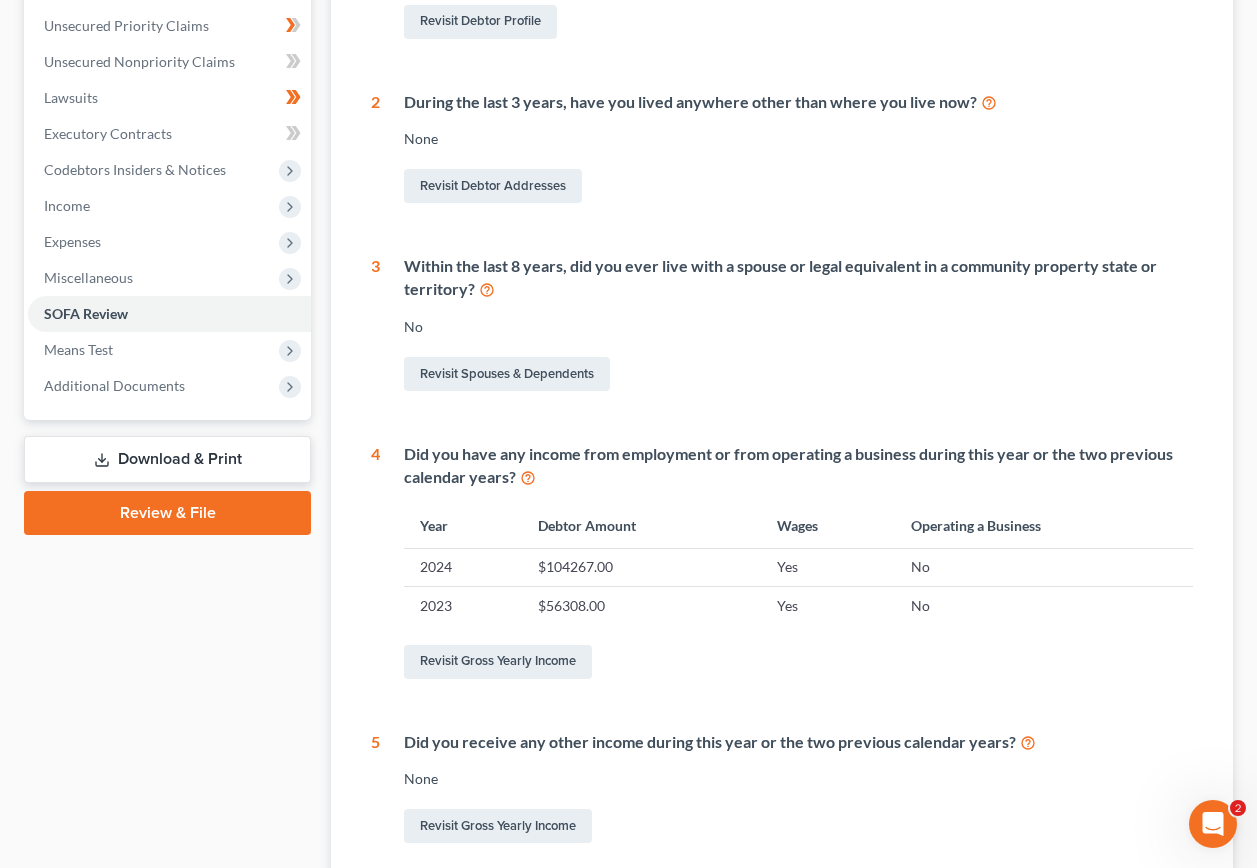 scroll, scrollTop: 600, scrollLeft: 0, axis: vertical 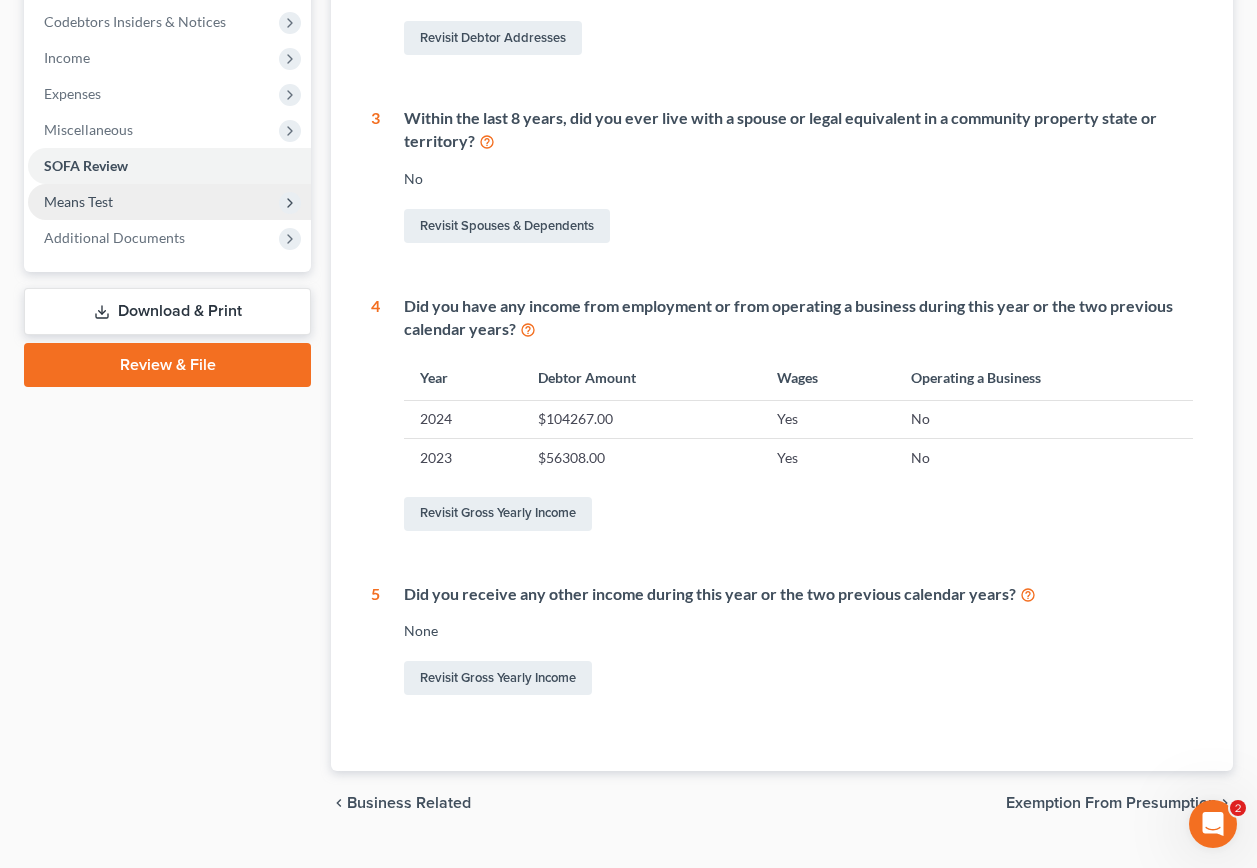 click on "Means Test" at bounding box center (169, 202) 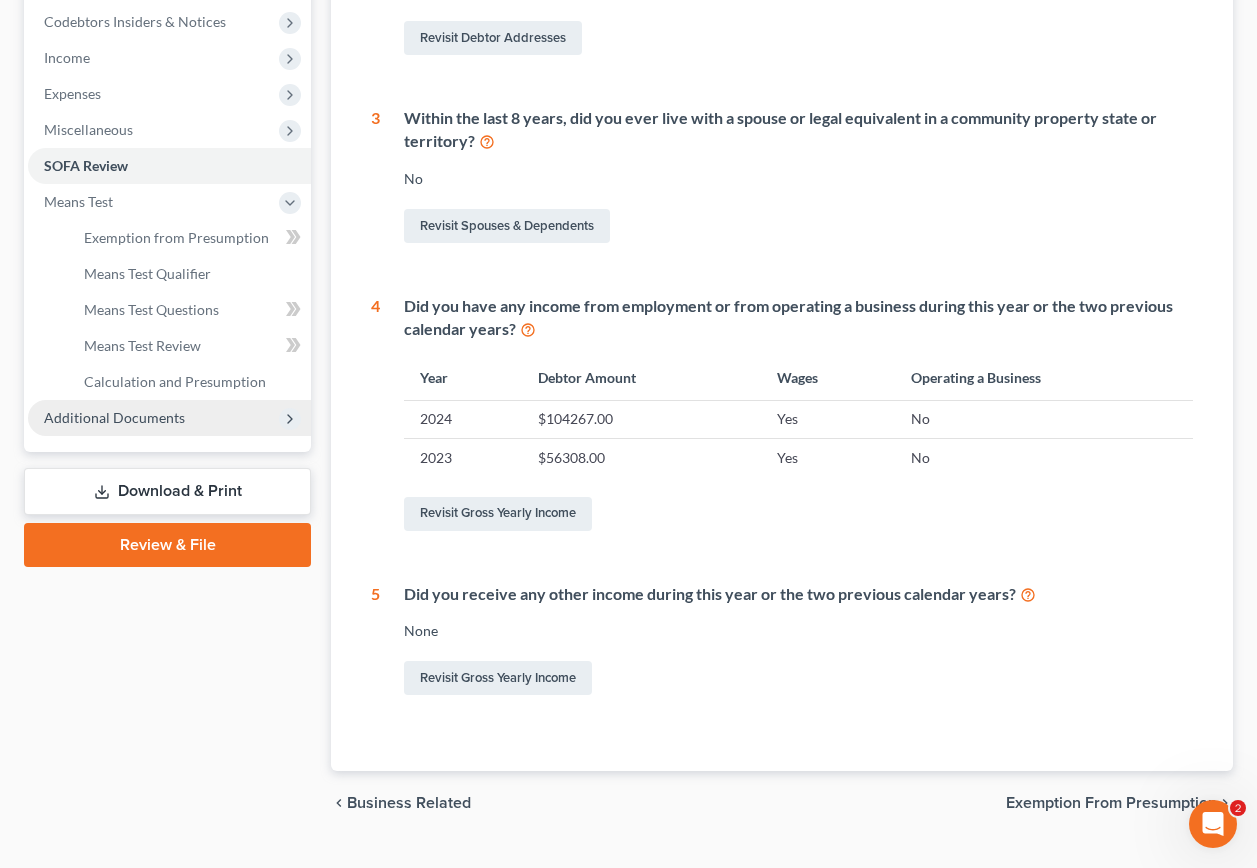 click on "Additional Documents" at bounding box center [114, 417] 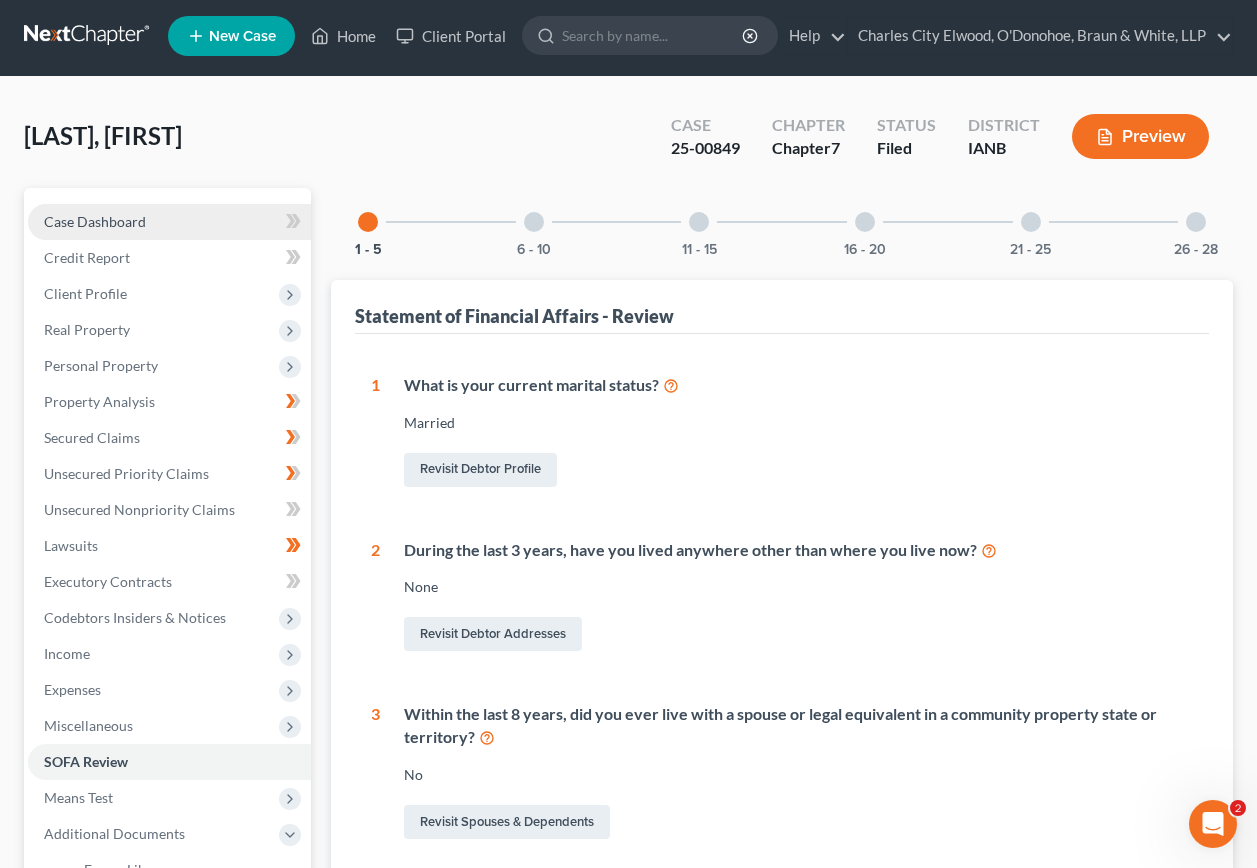 scroll, scrollTop: 0, scrollLeft: 0, axis: both 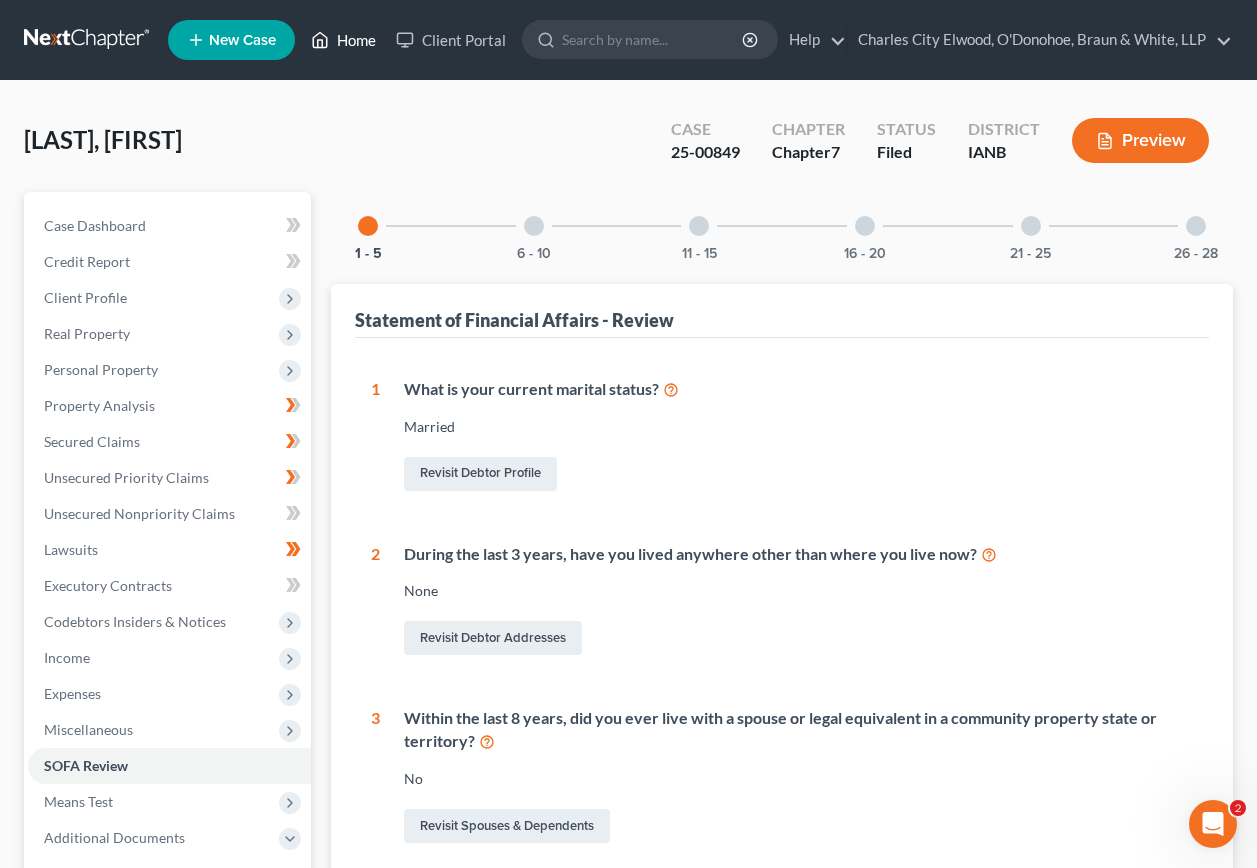 click on "Home" at bounding box center (343, 40) 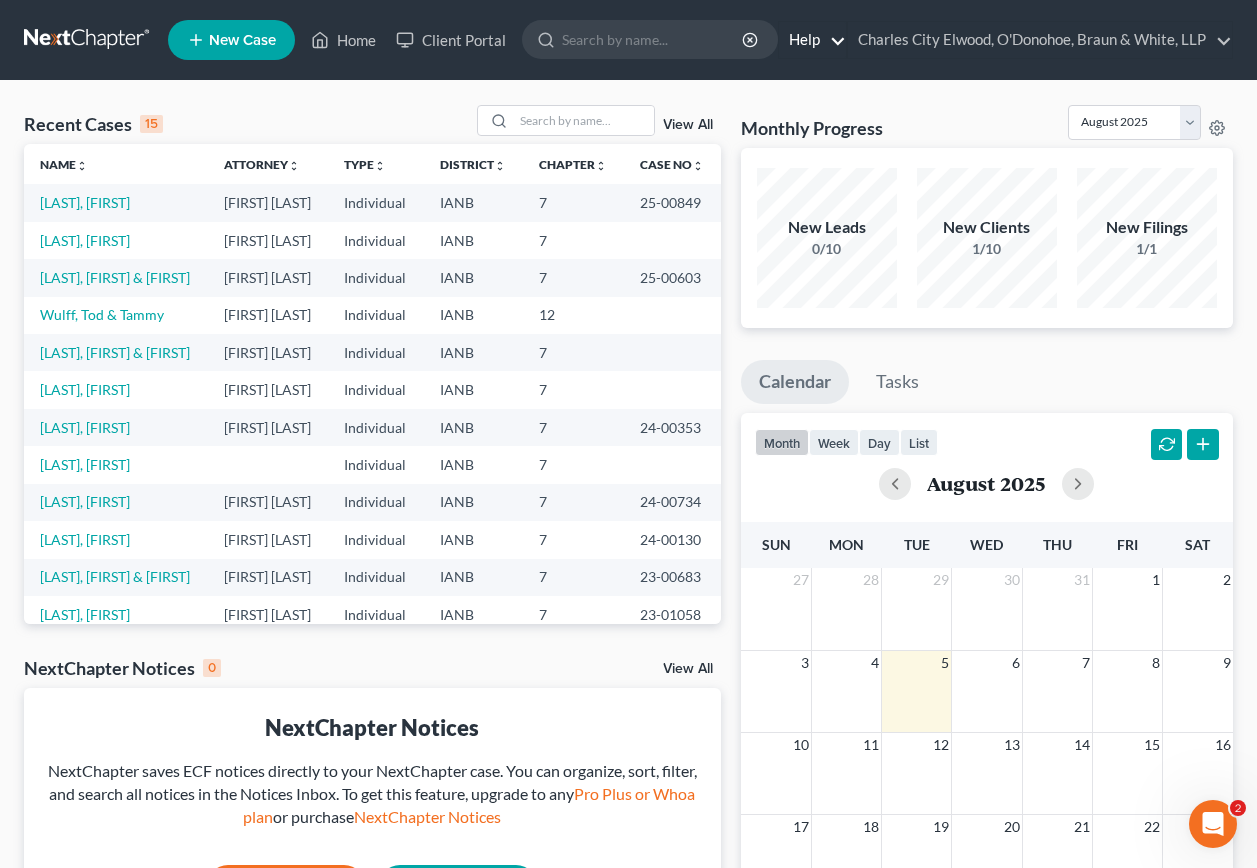 click on "Help" at bounding box center [812, 40] 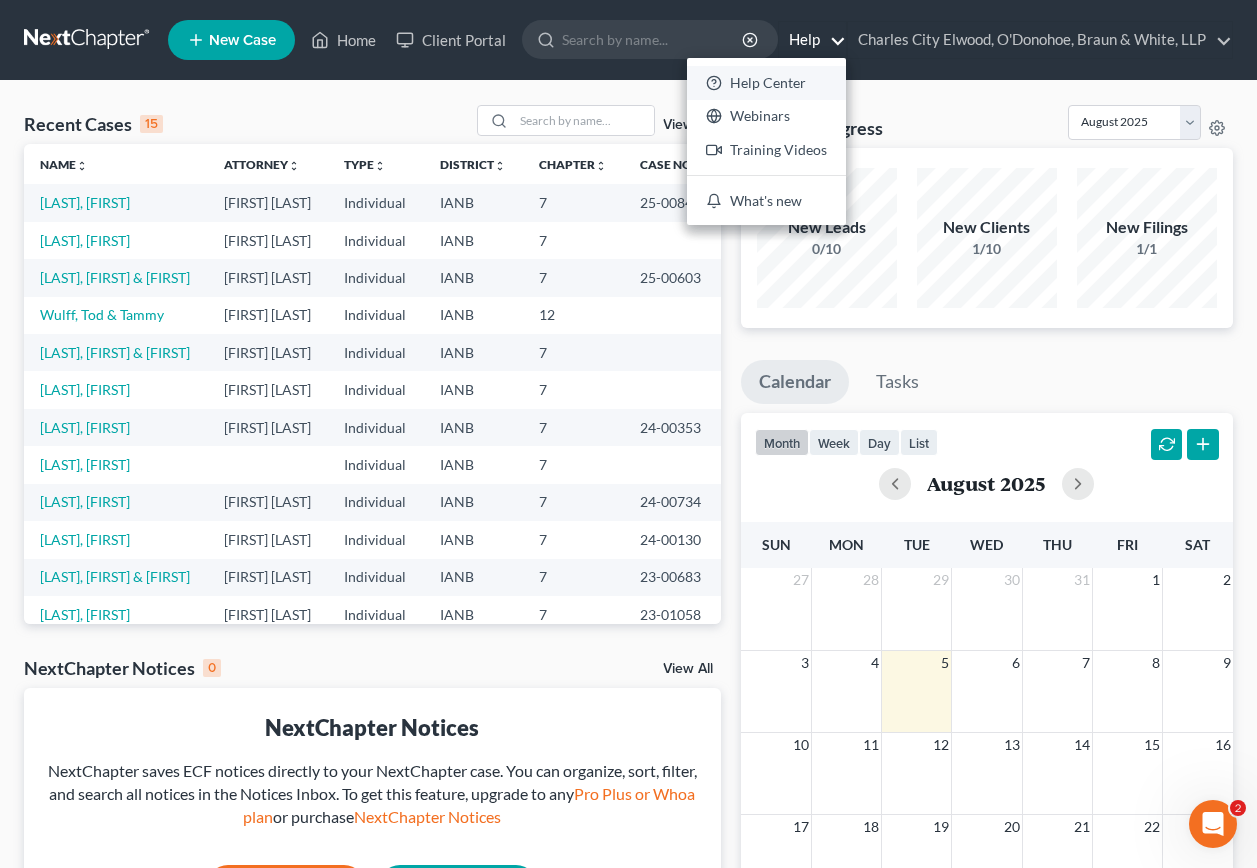 click on "Help Center" at bounding box center (766, 83) 